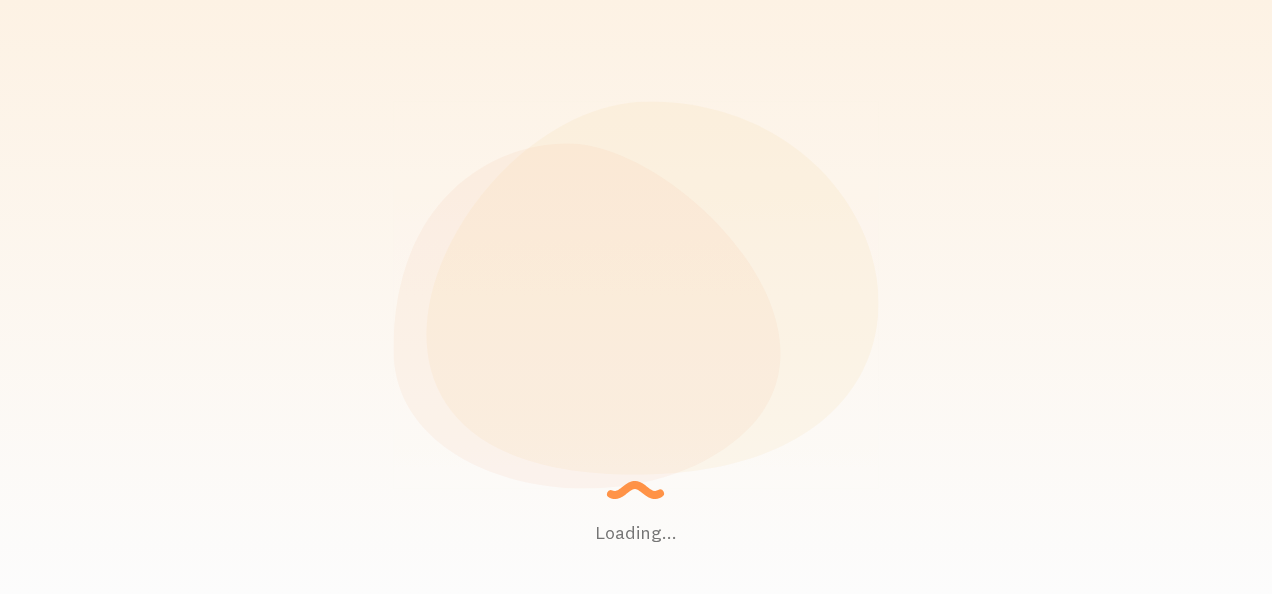 scroll, scrollTop: 0, scrollLeft: 0, axis: both 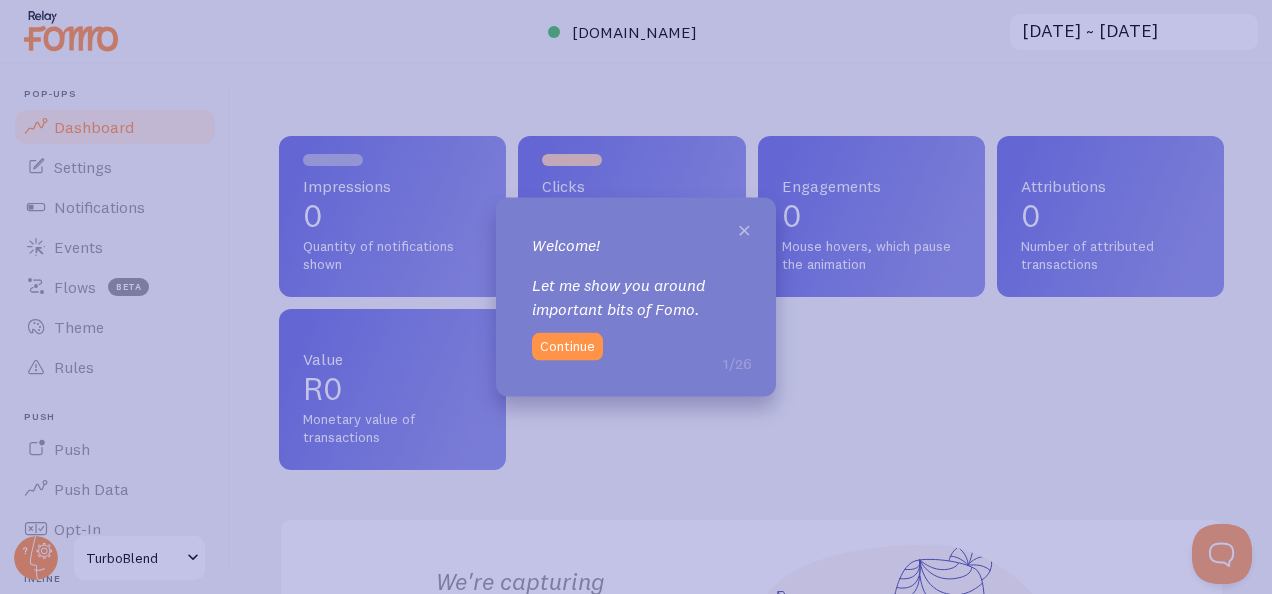 click on "×" at bounding box center [744, 229] 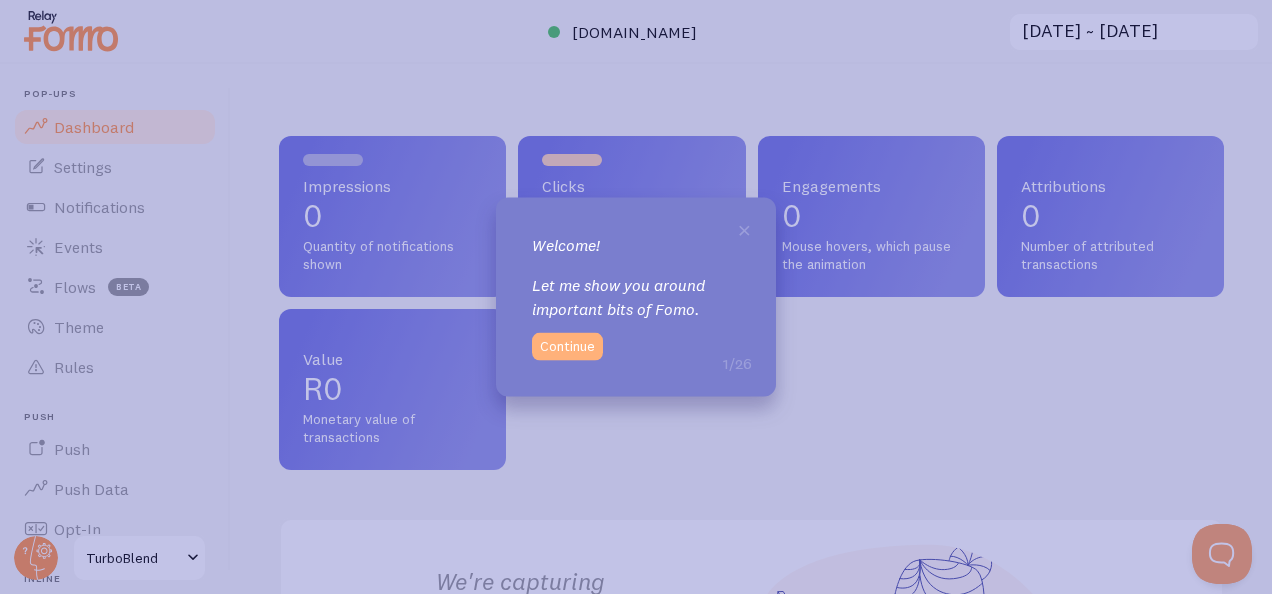 click on "Continue" at bounding box center [567, 346] 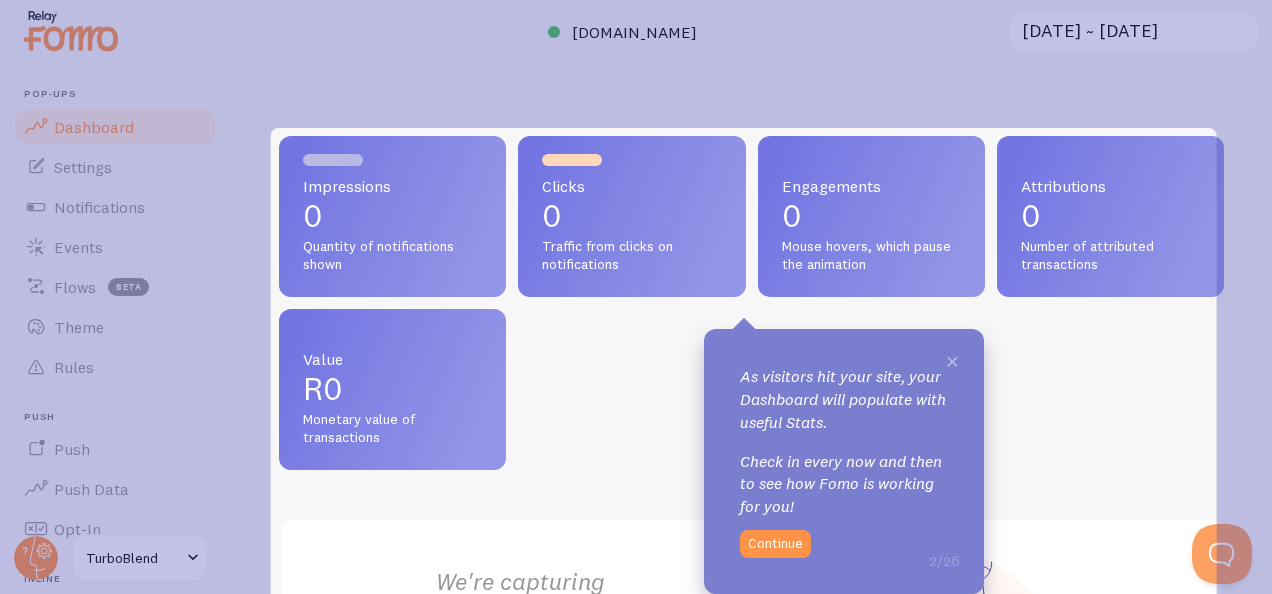 click on "×" at bounding box center [952, 360] 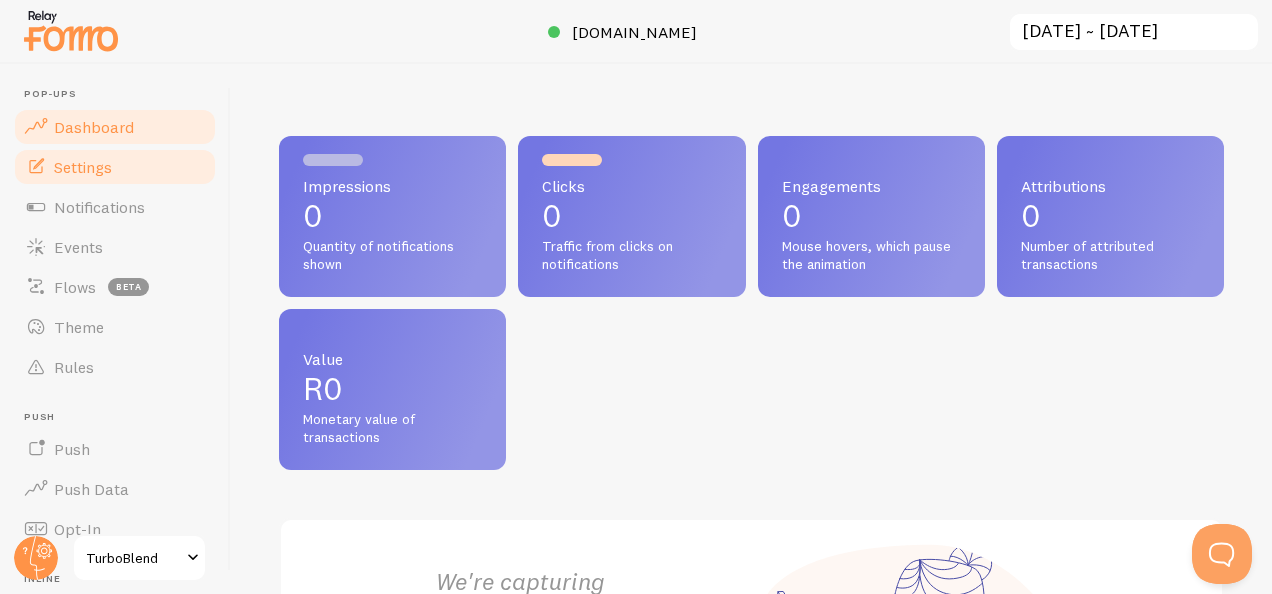 click on "Settings" at bounding box center [115, 167] 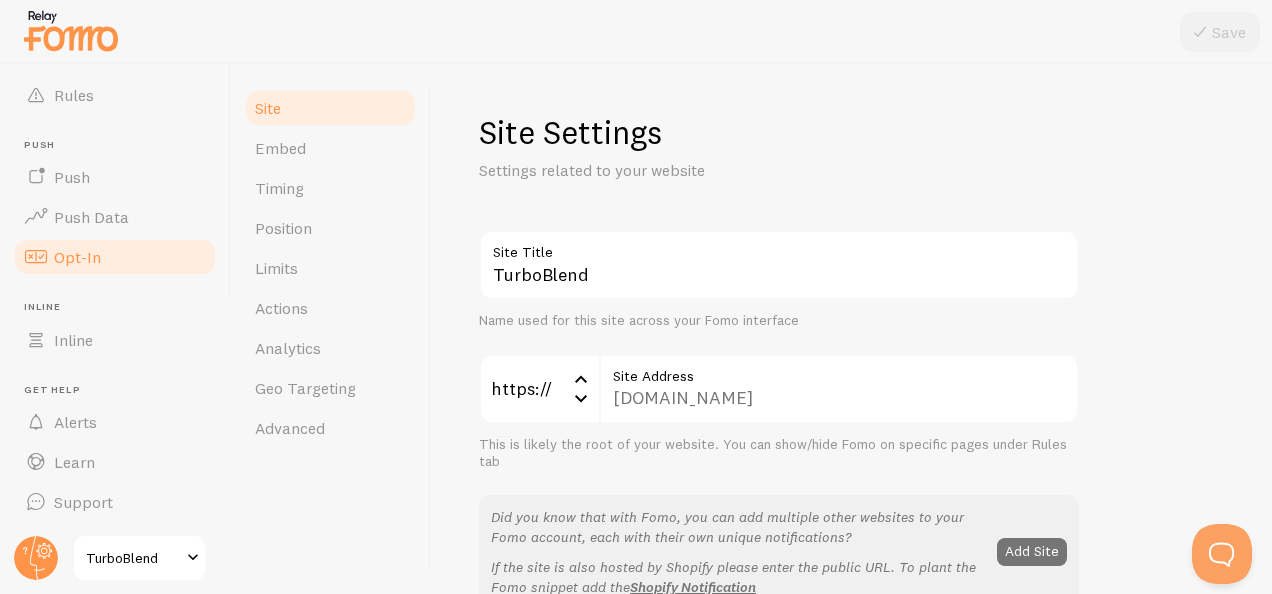 scroll, scrollTop: 0, scrollLeft: 0, axis: both 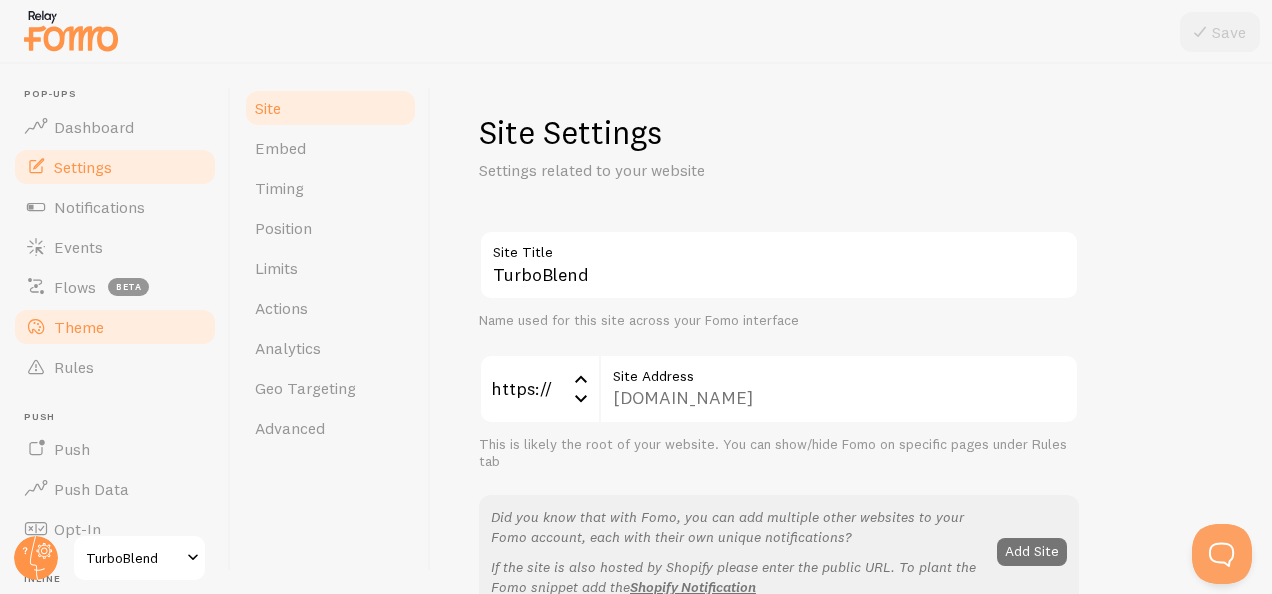 click on "Theme" at bounding box center (115, 327) 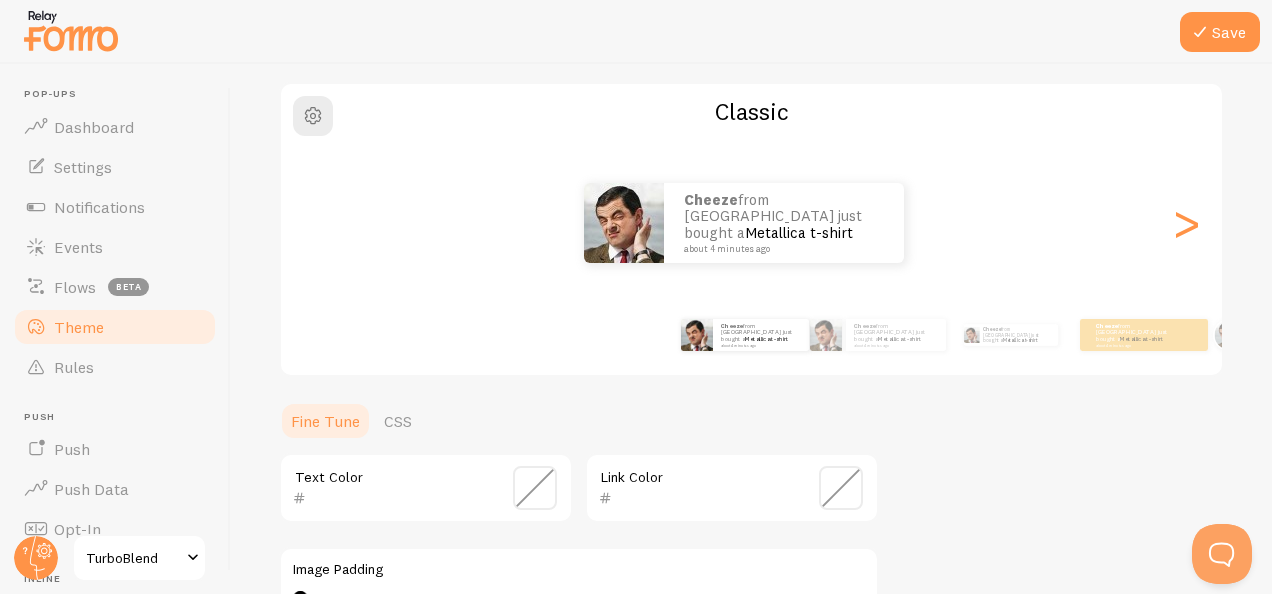 scroll, scrollTop: 146, scrollLeft: 0, axis: vertical 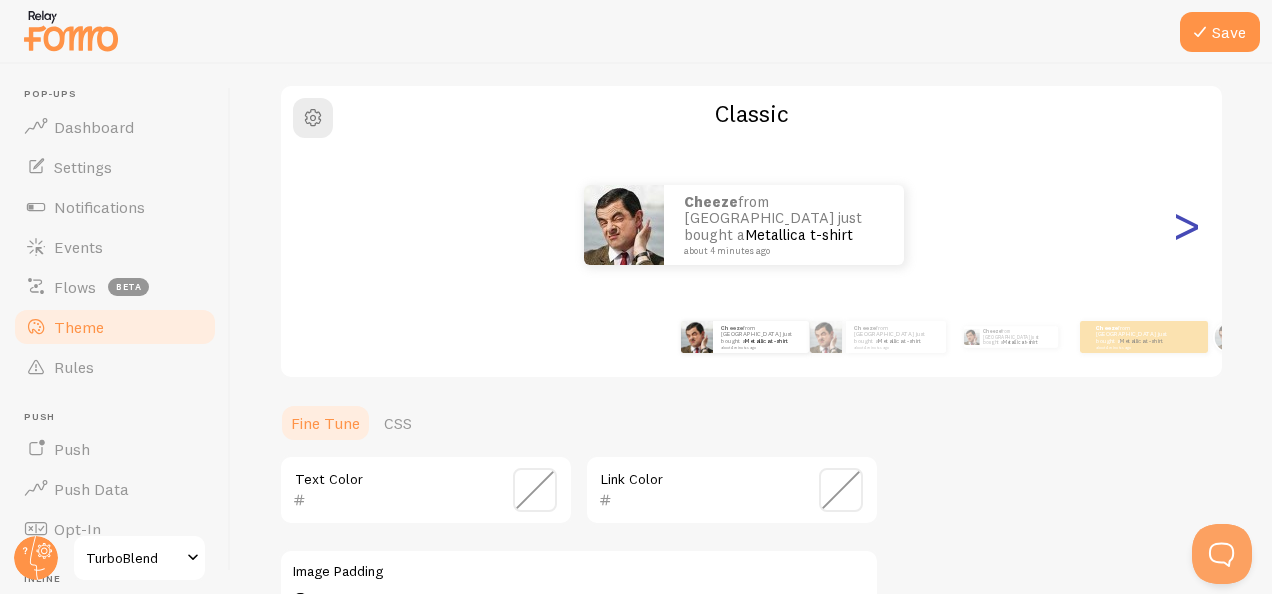 click on ">" at bounding box center [1186, 225] 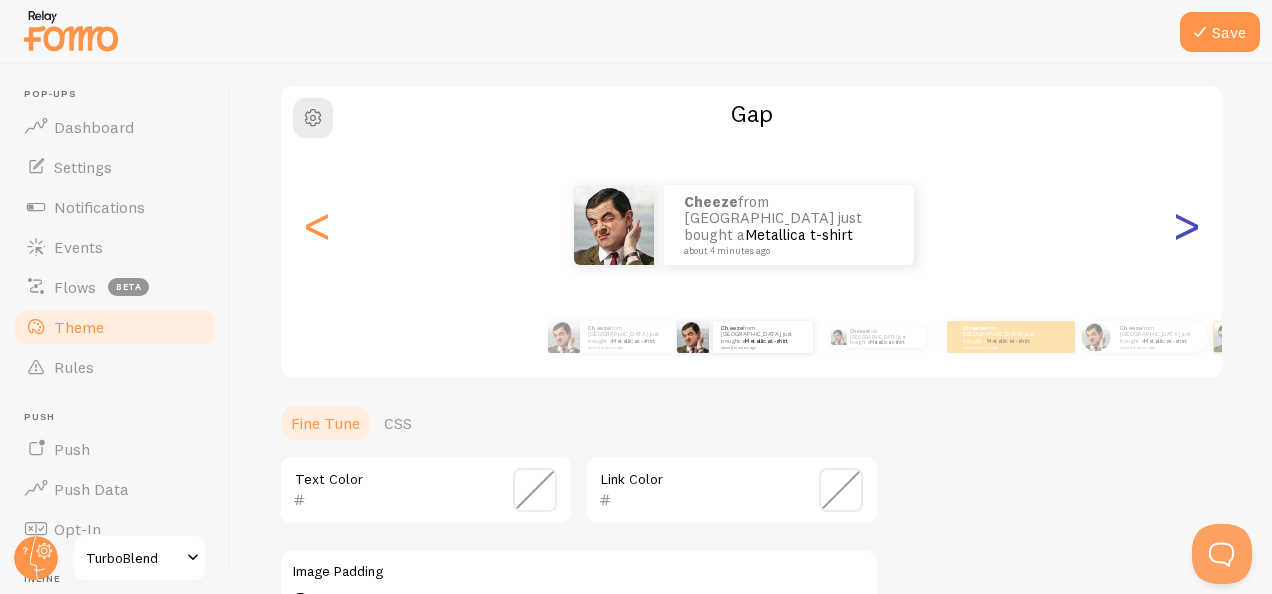 click on ">" at bounding box center [1186, 225] 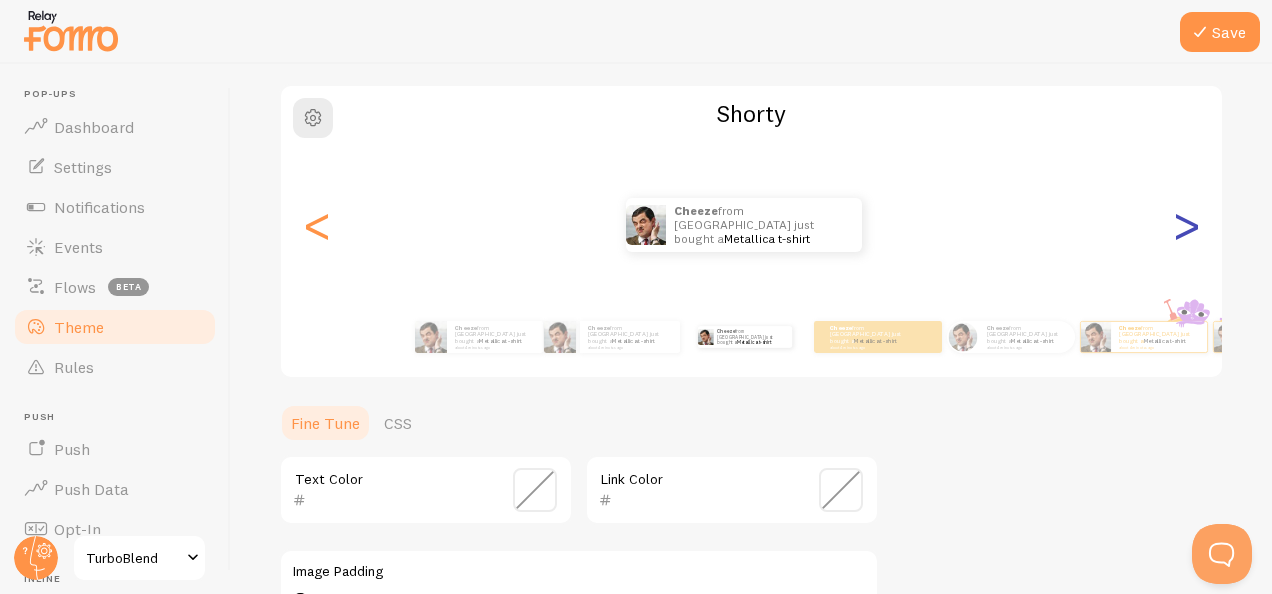 click on ">" at bounding box center (1186, 225) 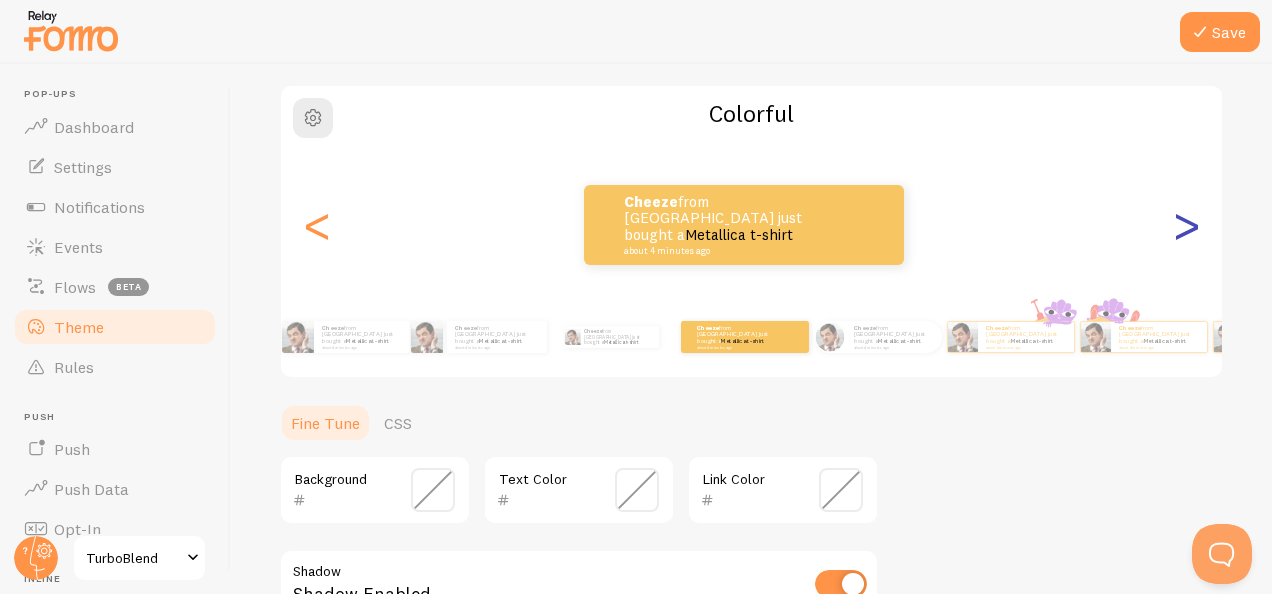 click on ">" at bounding box center [1186, 225] 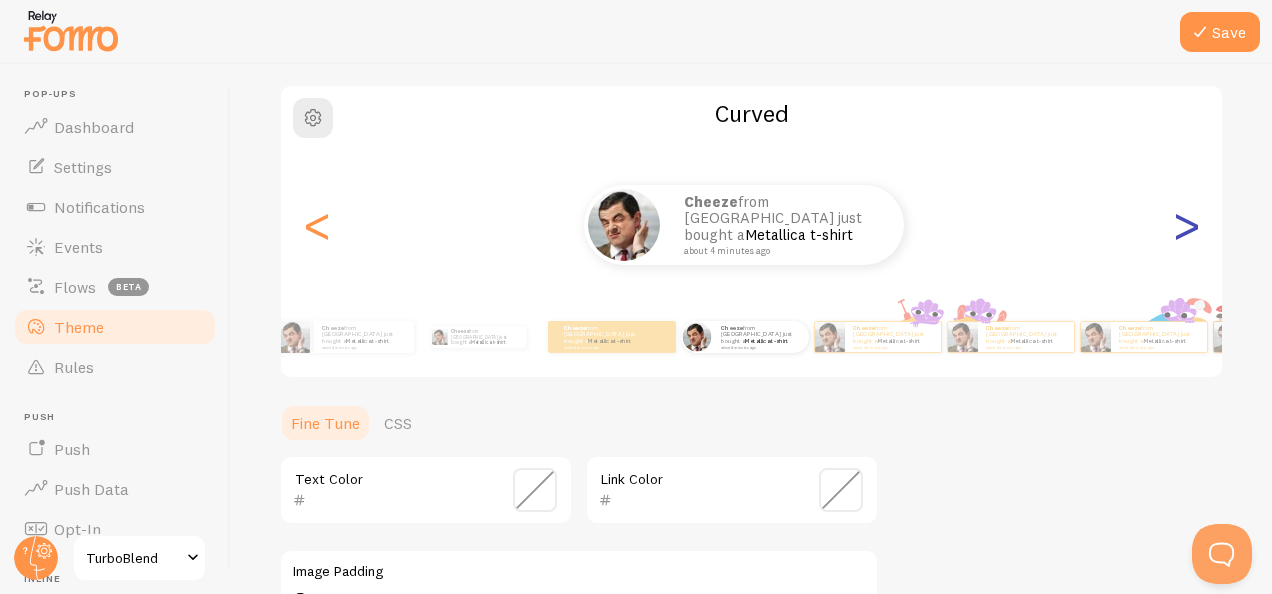 click on ">" at bounding box center (1186, 225) 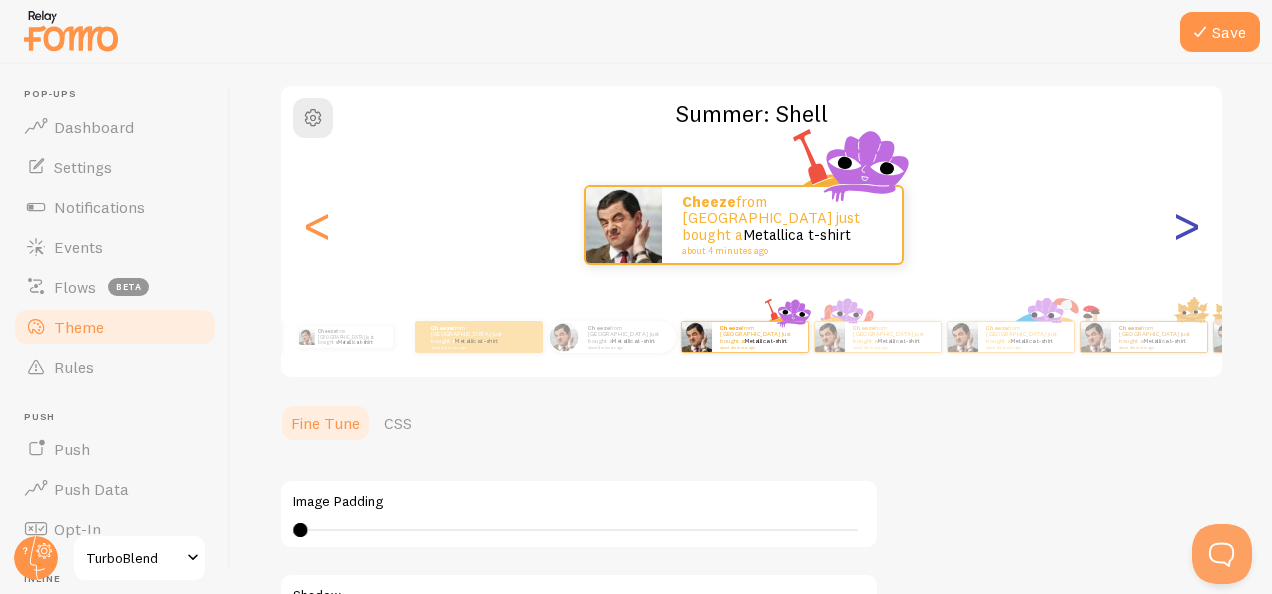click on ">" at bounding box center (1186, 225) 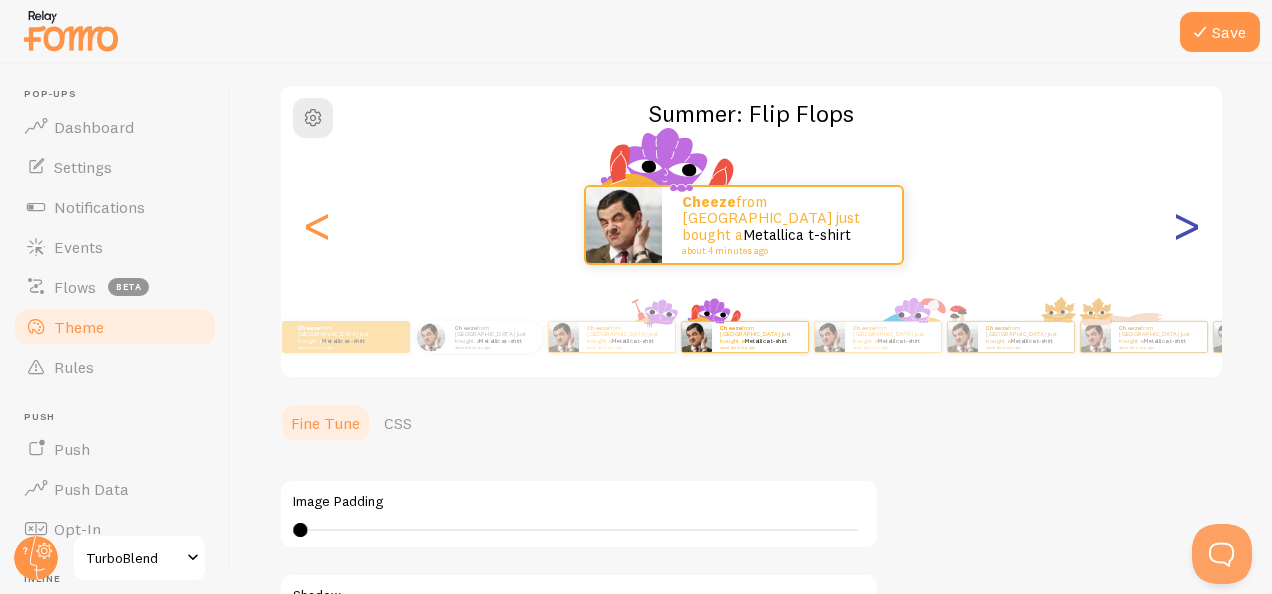 click on ">" at bounding box center [1186, 225] 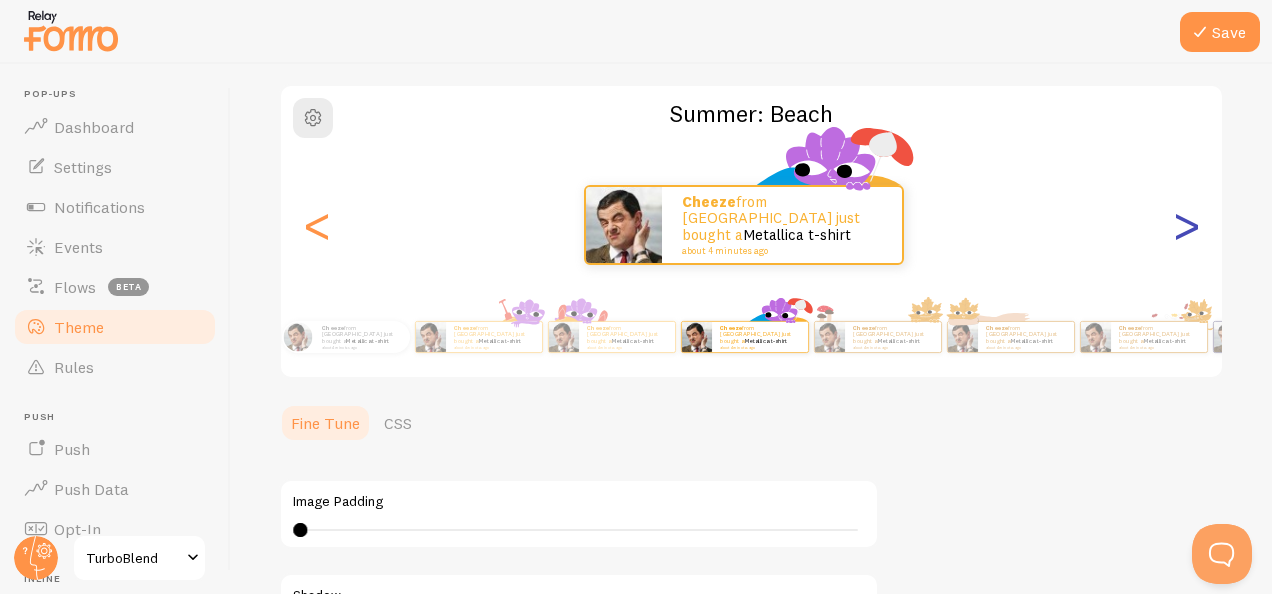click on ">" at bounding box center [1186, 225] 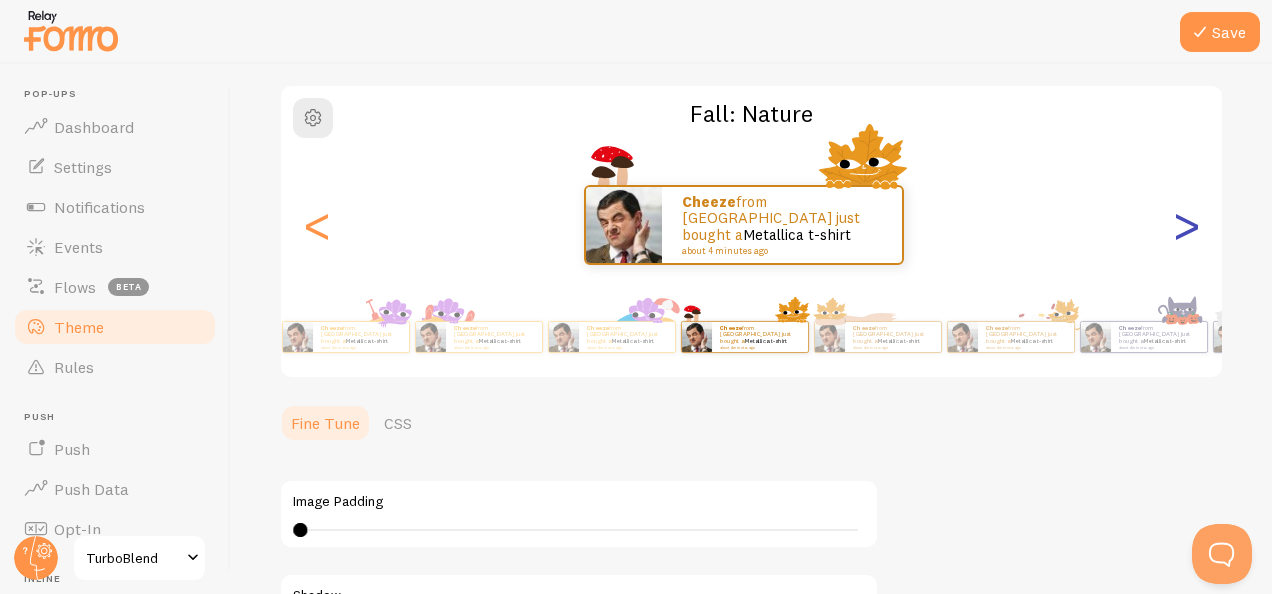 scroll, scrollTop: 462, scrollLeft: 0, axis: vertical 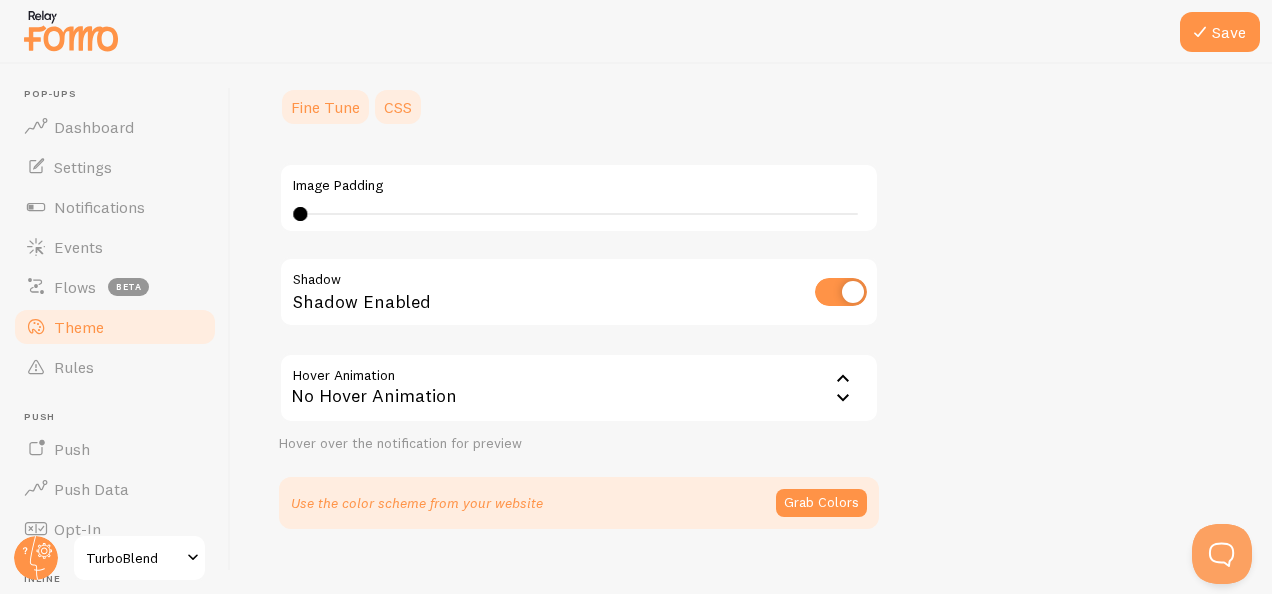 click on "CSS" at bounding box center [398, 107] 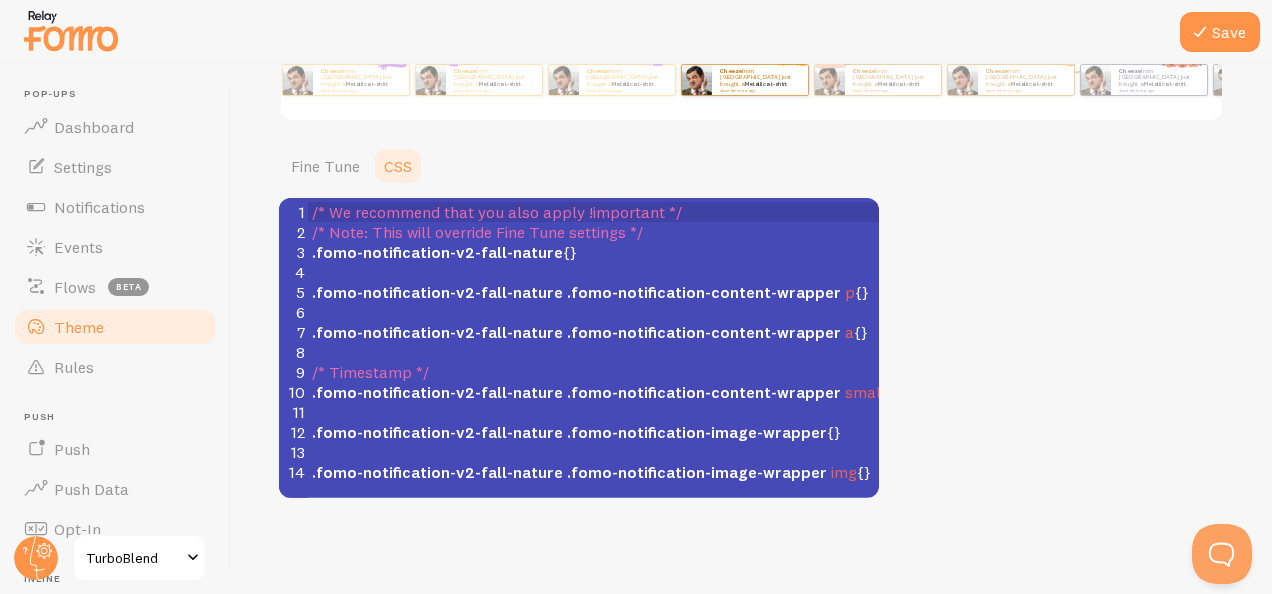 scroll, scrollTop: 402, scrollLeft: 0, axis: vertical 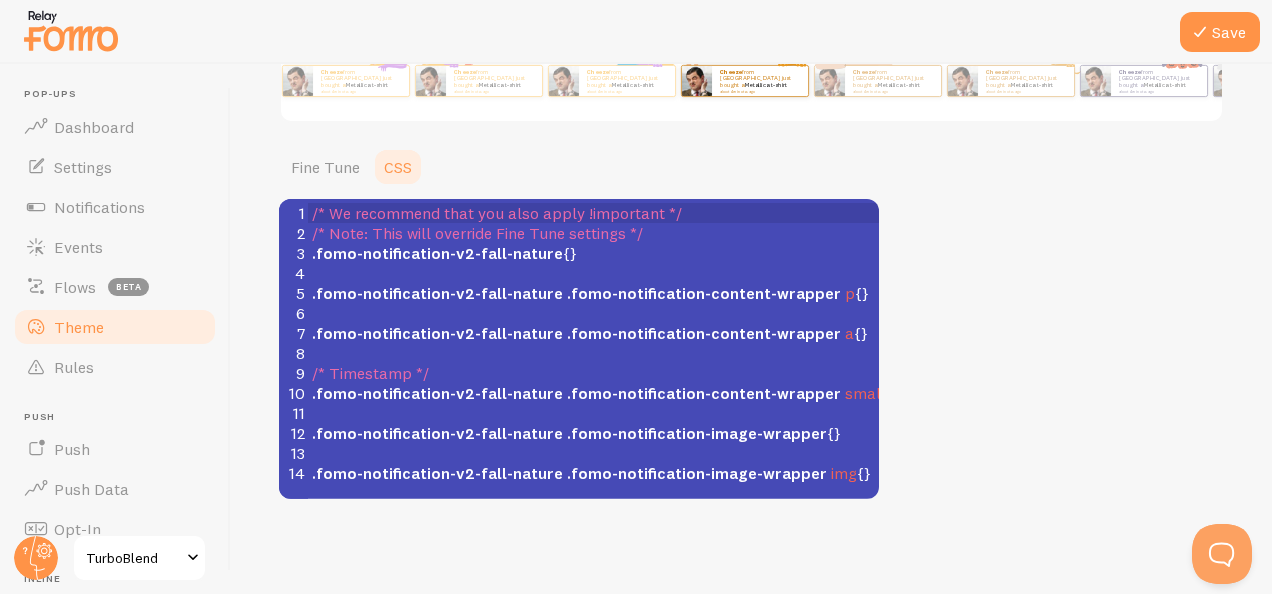 click on "Cheeze  from [GEOGRAPHIC_DATA] just bought a  Metallica t-shirt   about 4 minutes ago" at bounding box center [345, 81] 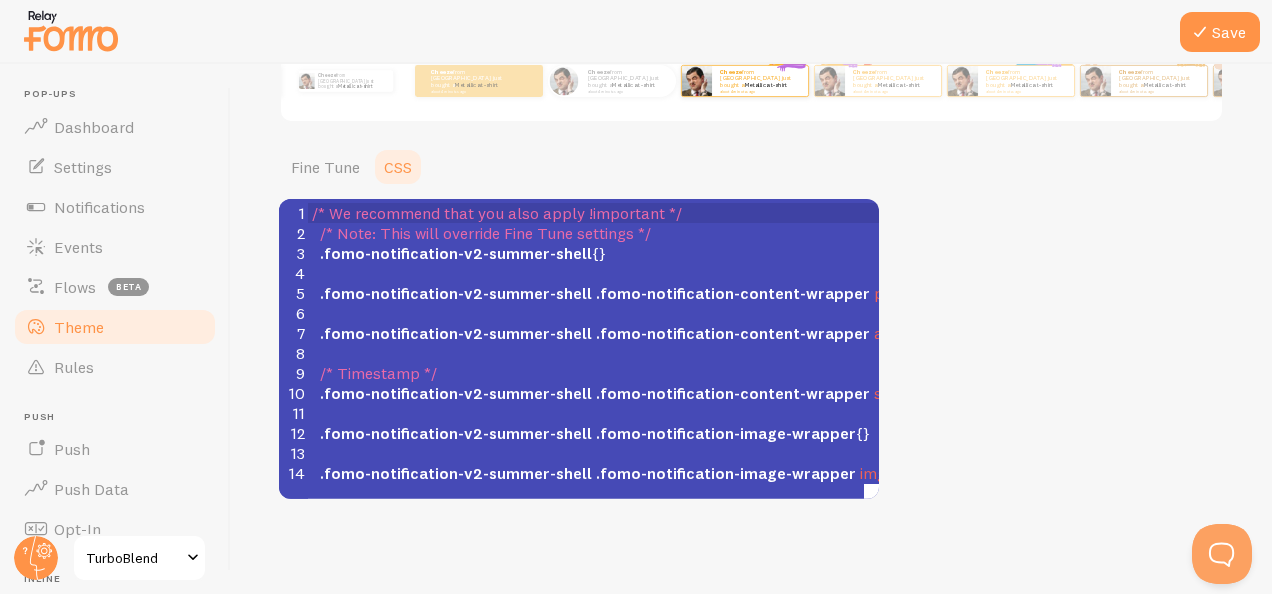 scroll, scrollTop: 3, scrollLeft: 0, axis: vertical 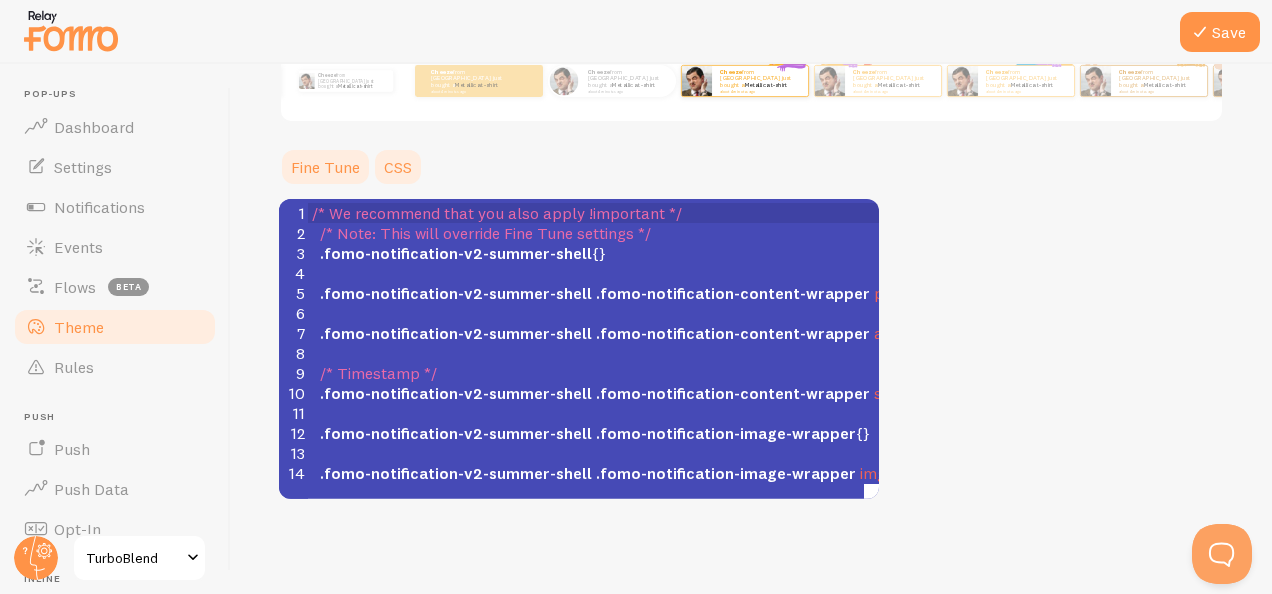 click on "Fine Tune" at bounding box center (325, 167) 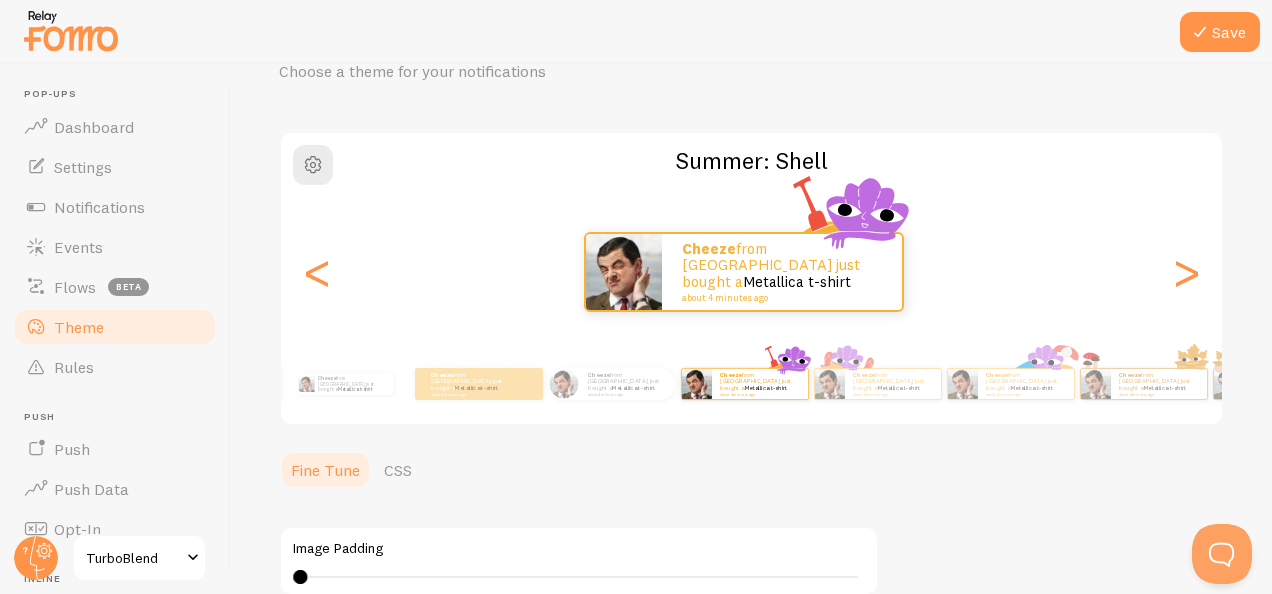 scroll, scrollTop: 98, scrollLeft: 0, axis: vertical 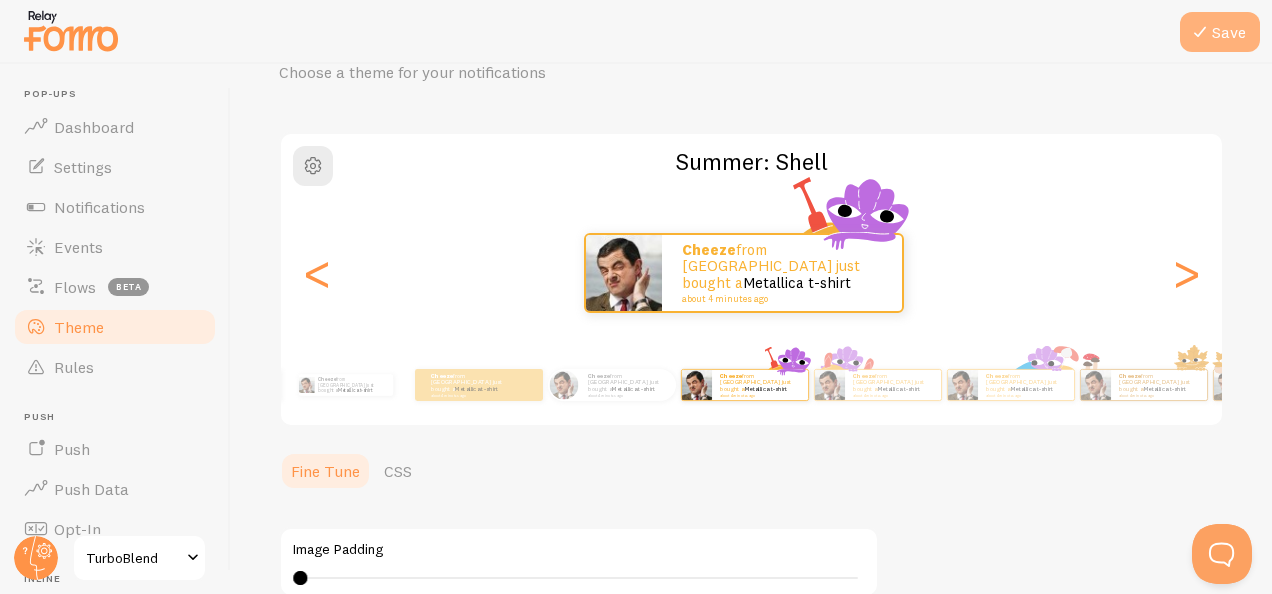 click at bounding box center [1200, 32] 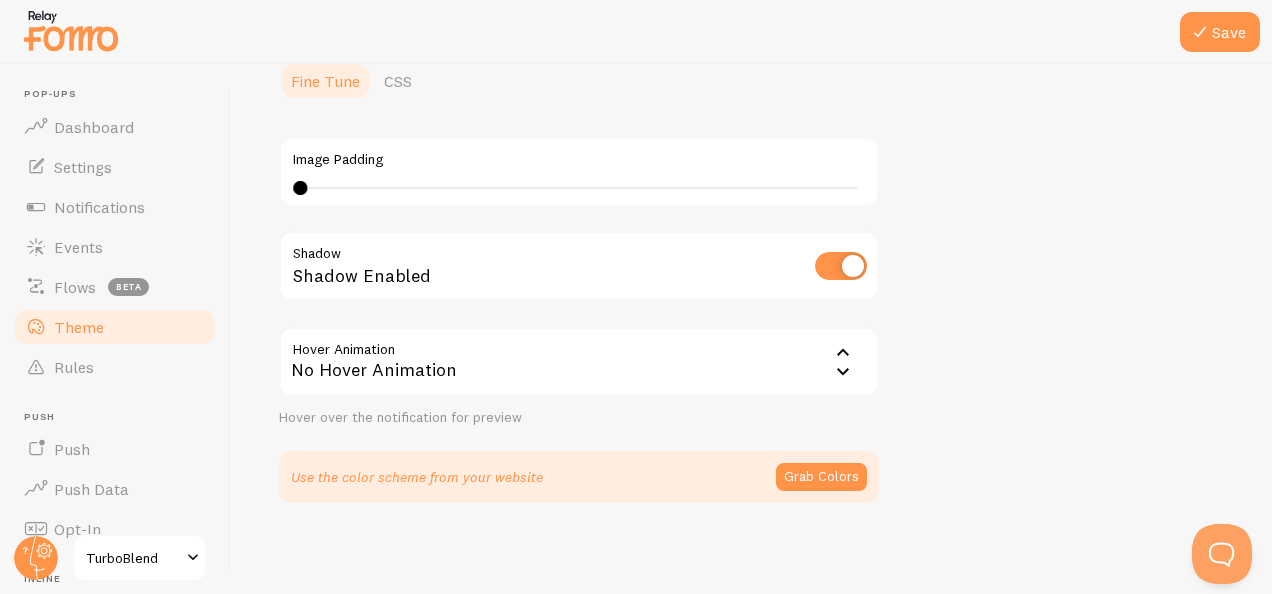 scroll, scrollTop: 0, scrollLeft: 0, axis: both 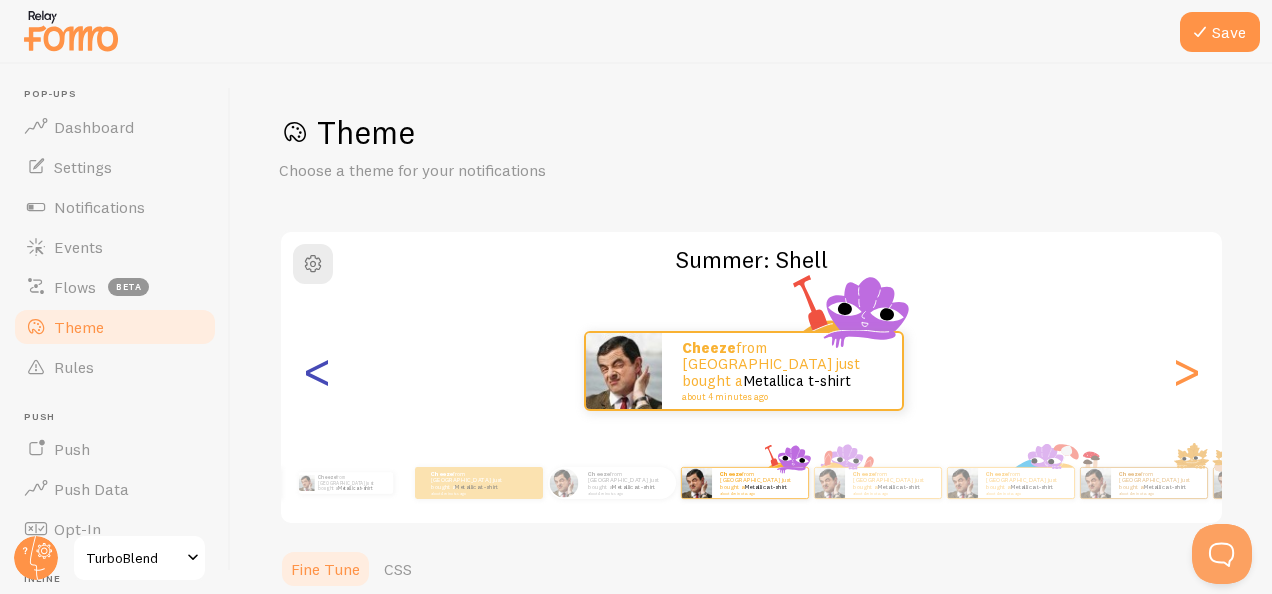 click on "<" at bounding box center (317, 371) 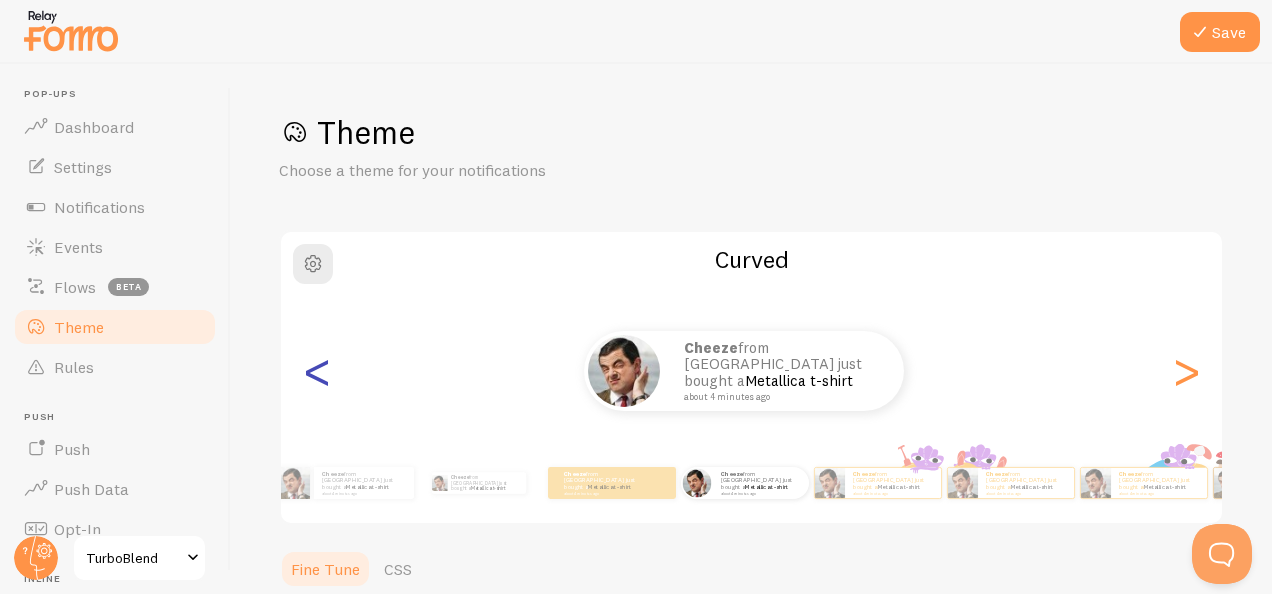 click on "<" at bounding box center [317, 371] 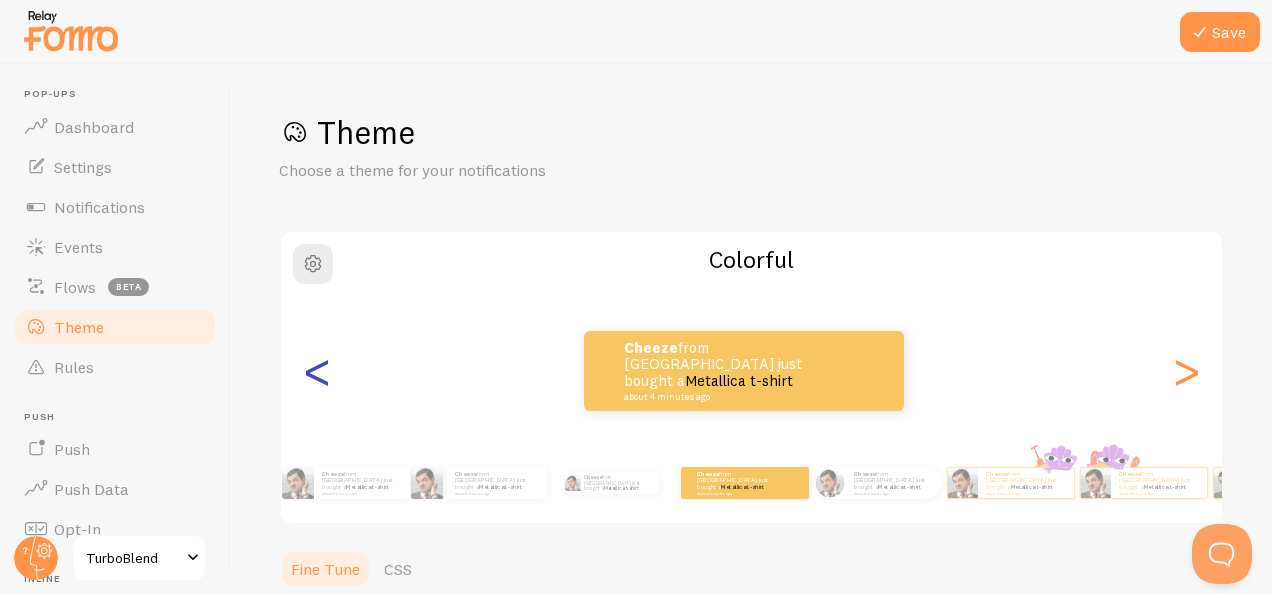 click on "<" at bounding box center (317, 371) 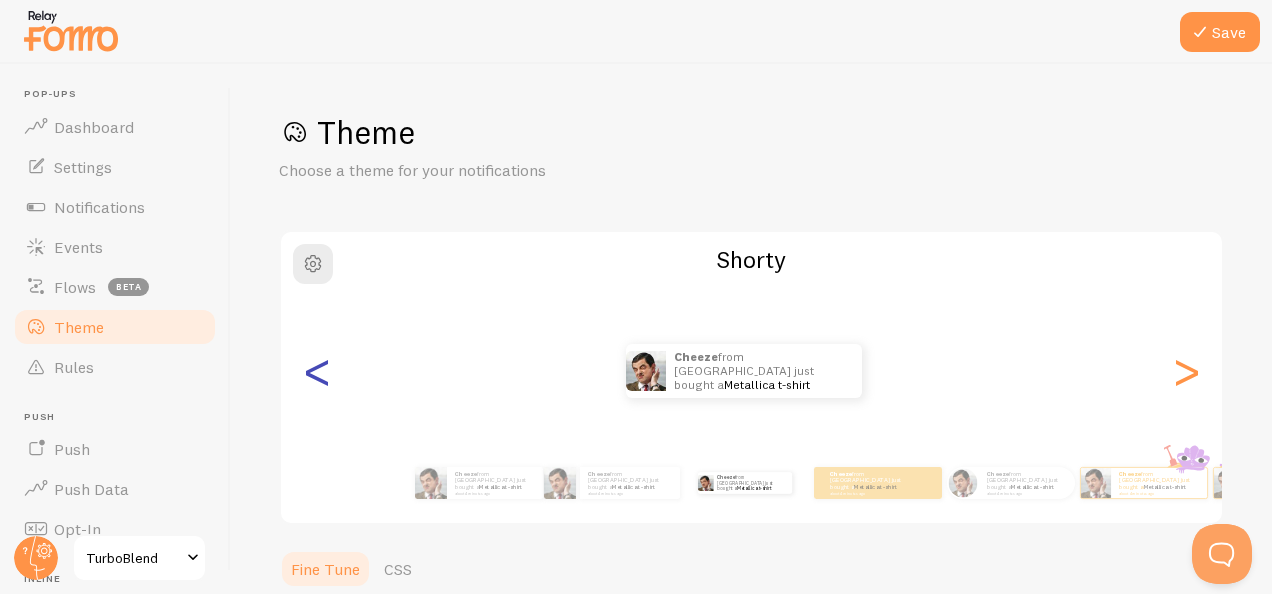 click on "<" at bounding box center [317, 371] 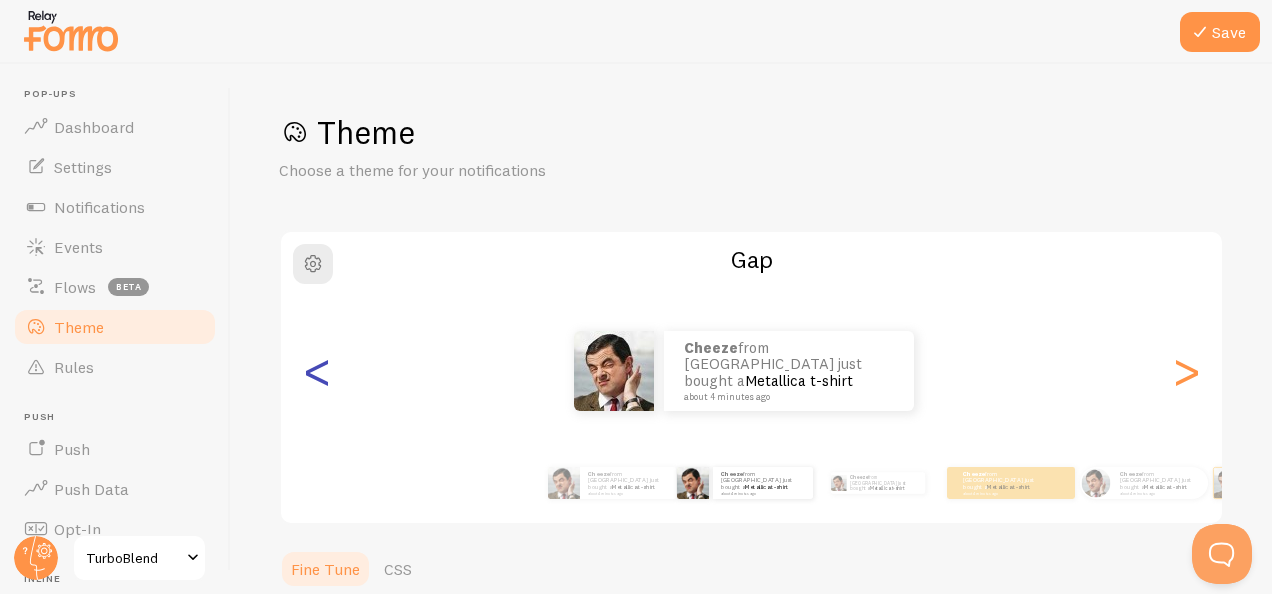 click on "<" at bounding box center (317, 371) 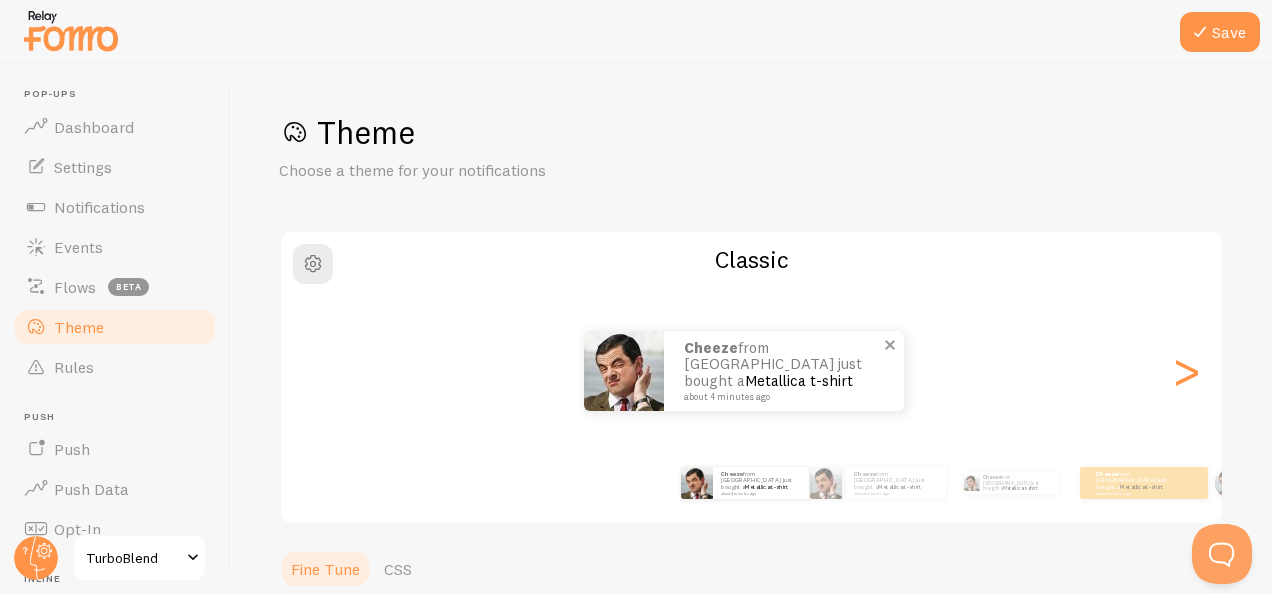 click on "about 4 minutes ago" at bounding box center [781, 397] 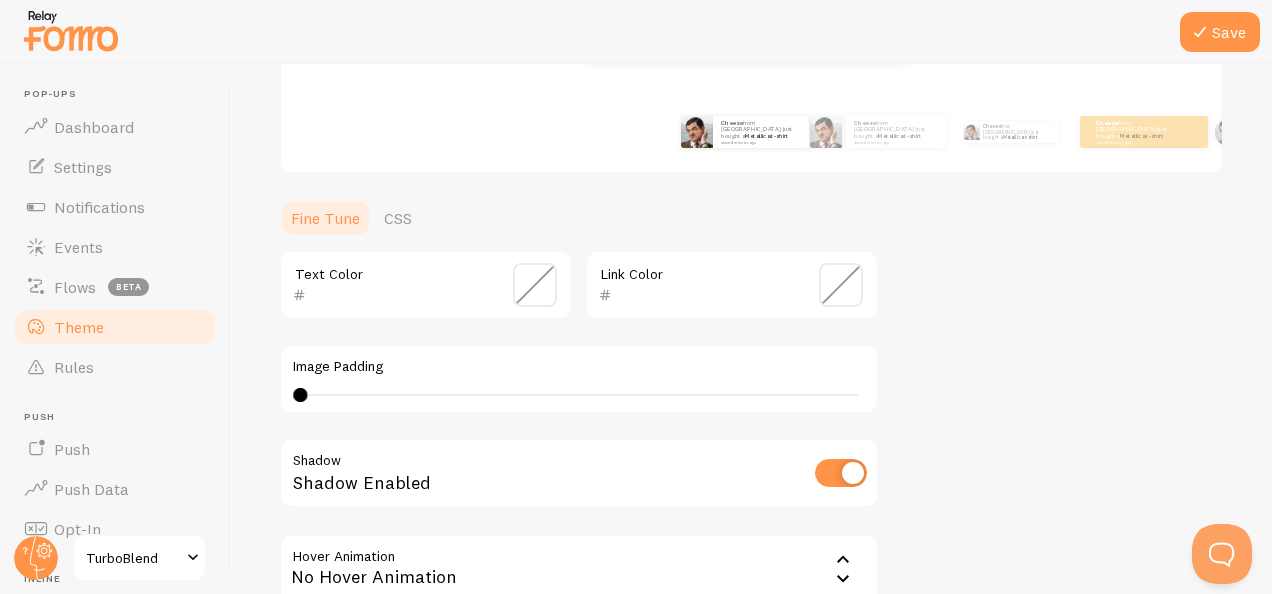 click at bounding box center [535, 285] 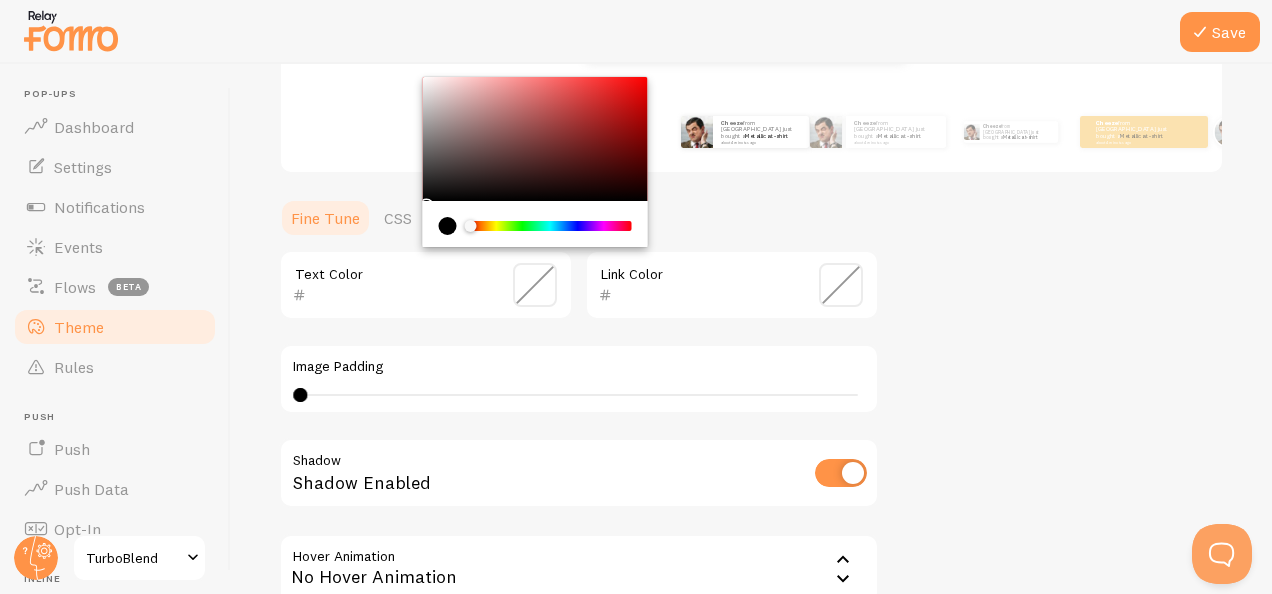 click at bounding box center [550, 226] 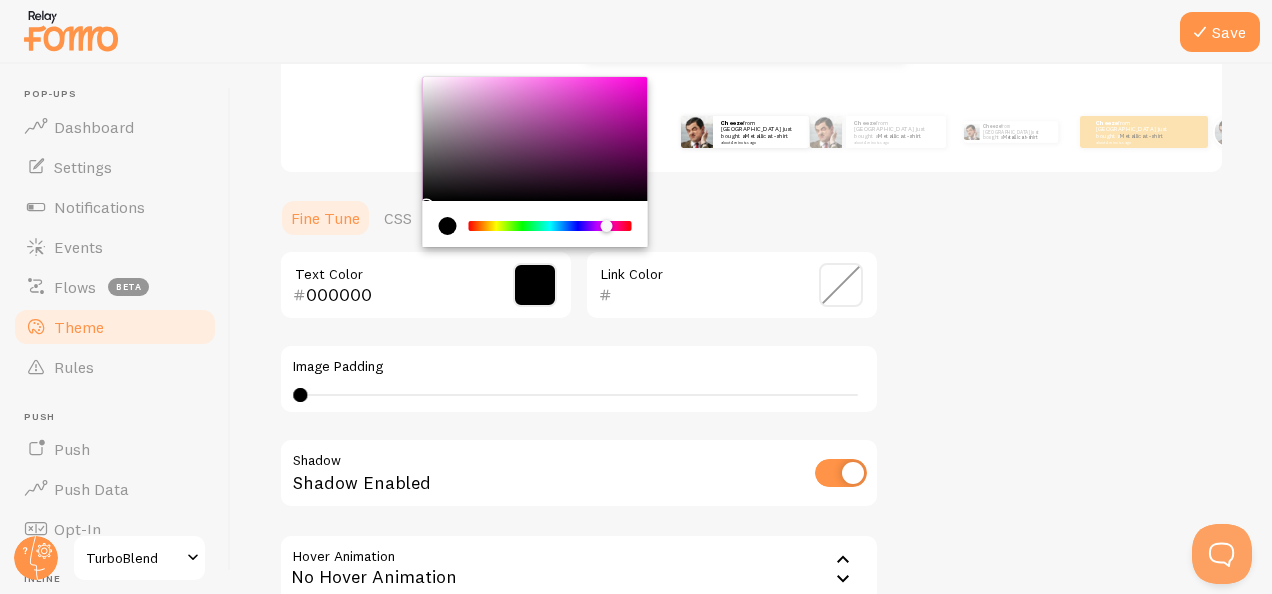 click at bounding box center [606, 226] 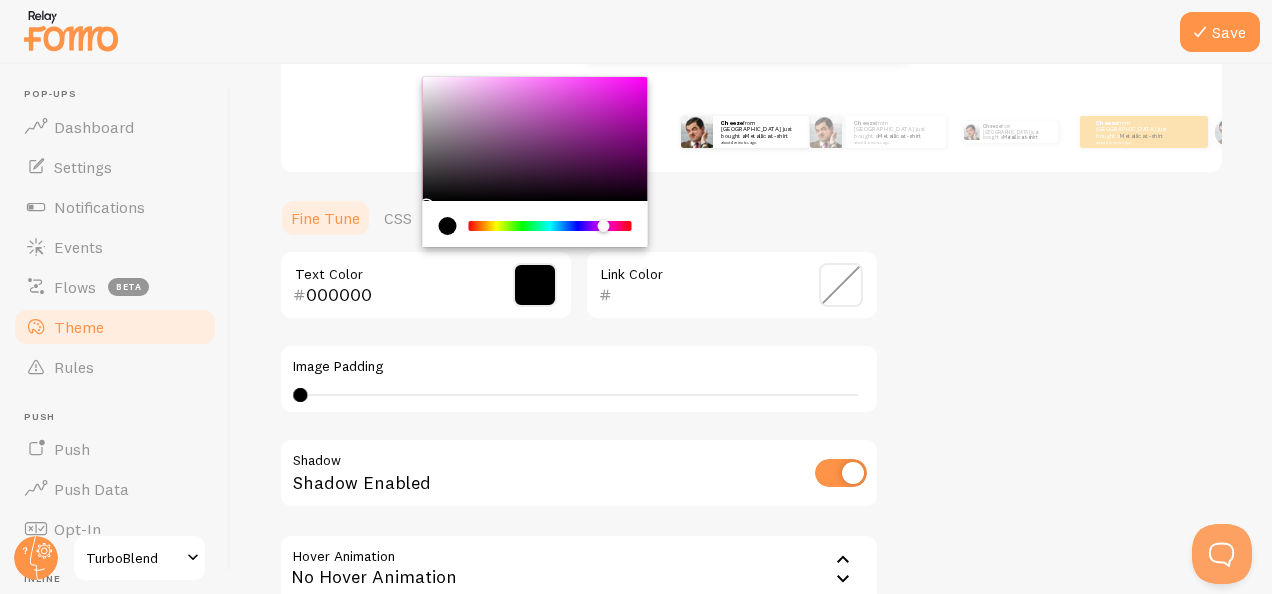 click on "000000" at bounding box center (397, 295) 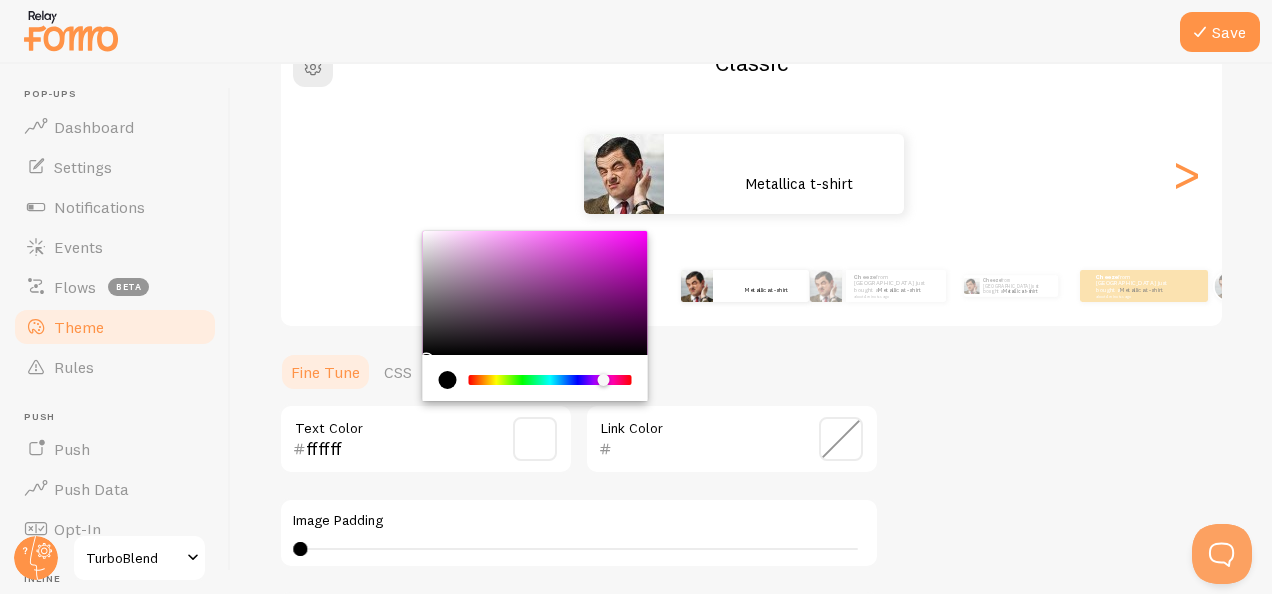 scroll, scrollTop: 212, scrollLeft: 0, axis: vertical 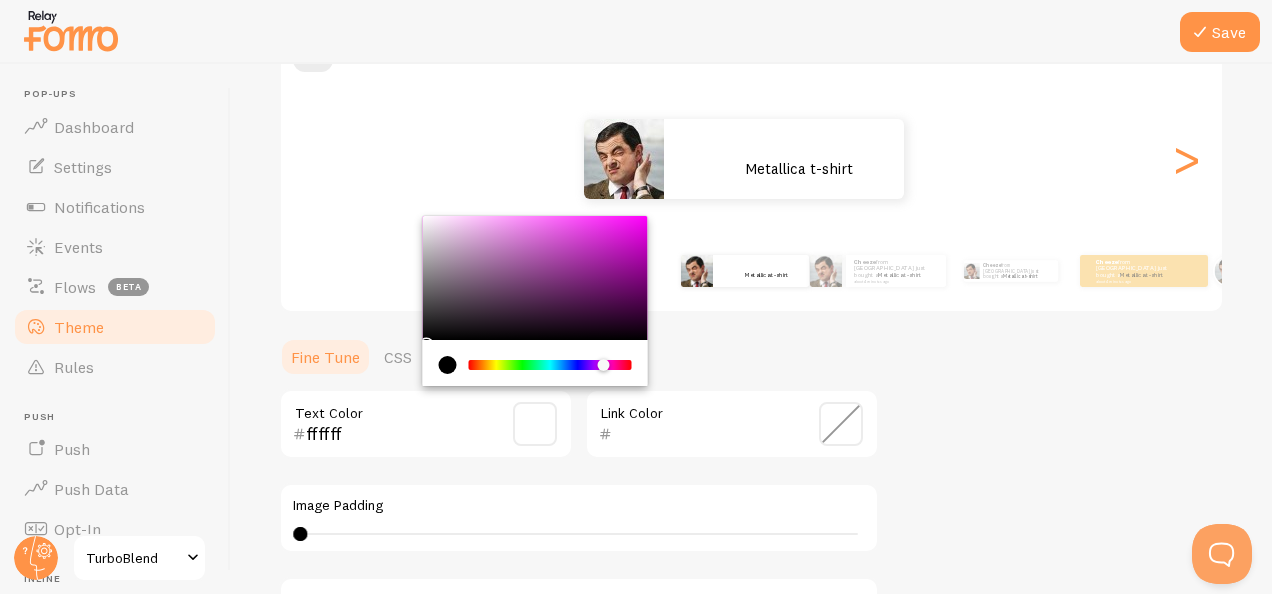 type on "ffffff" 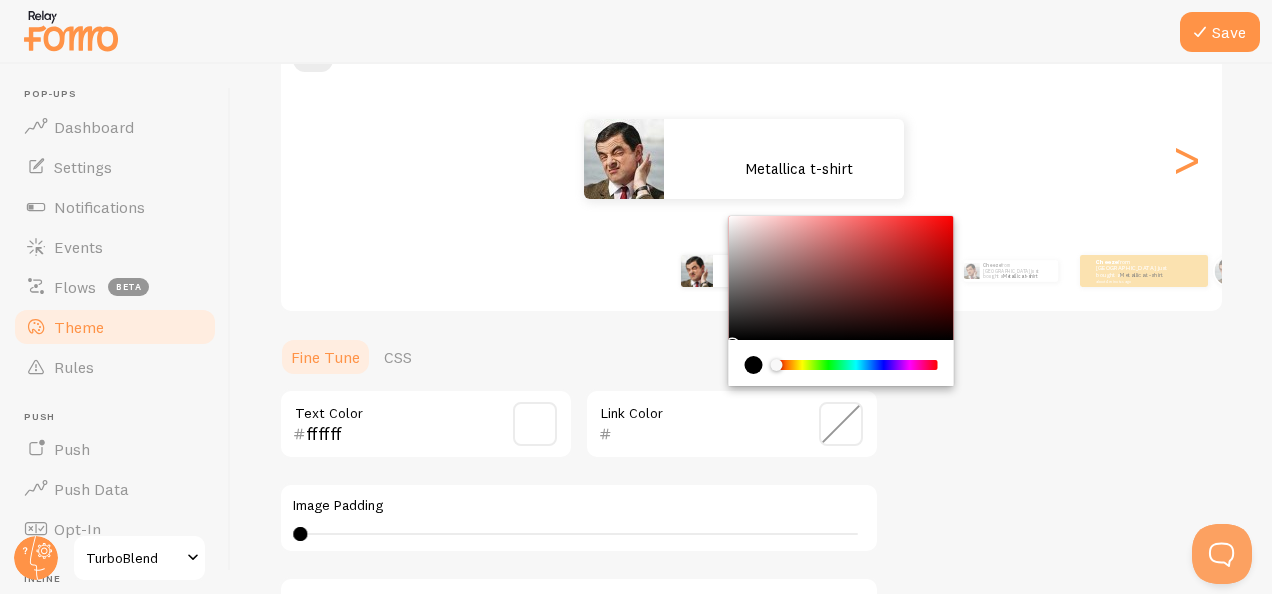 click at bounding box center (856, 365) 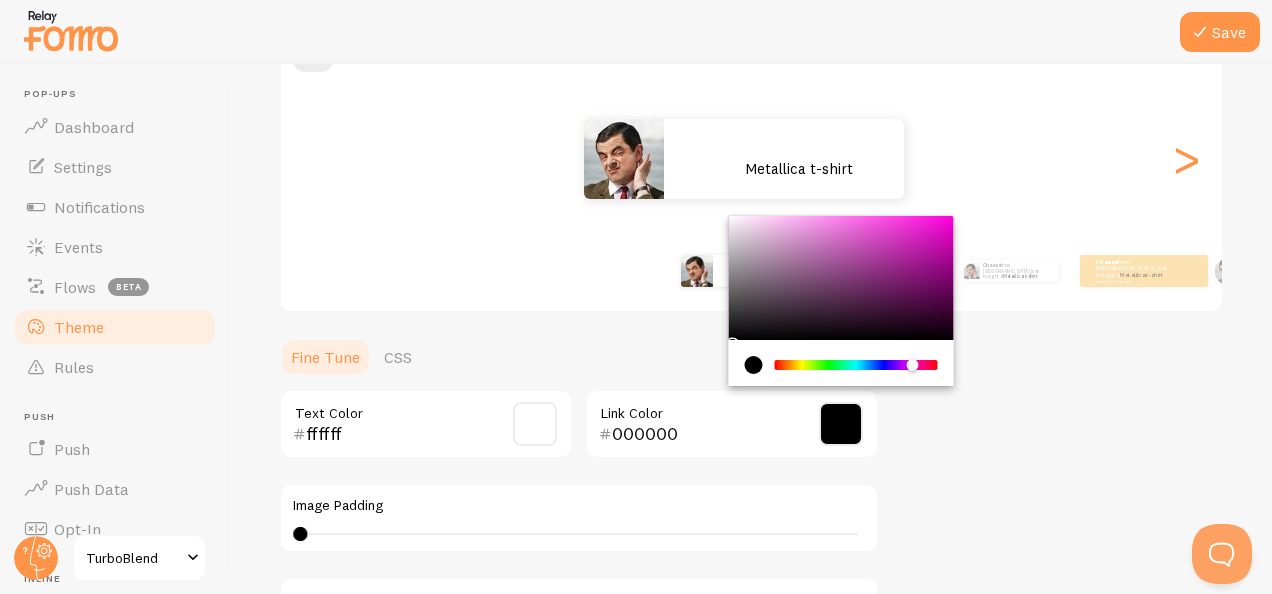click at bounding box center (841, 278) 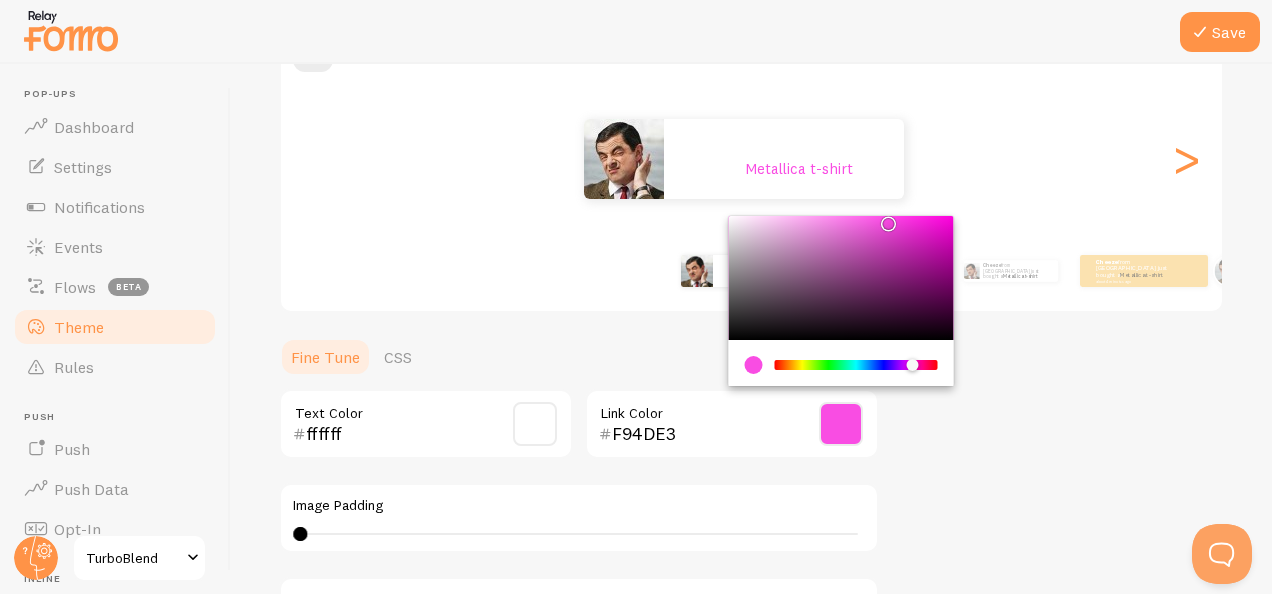 type on "F74CE1" 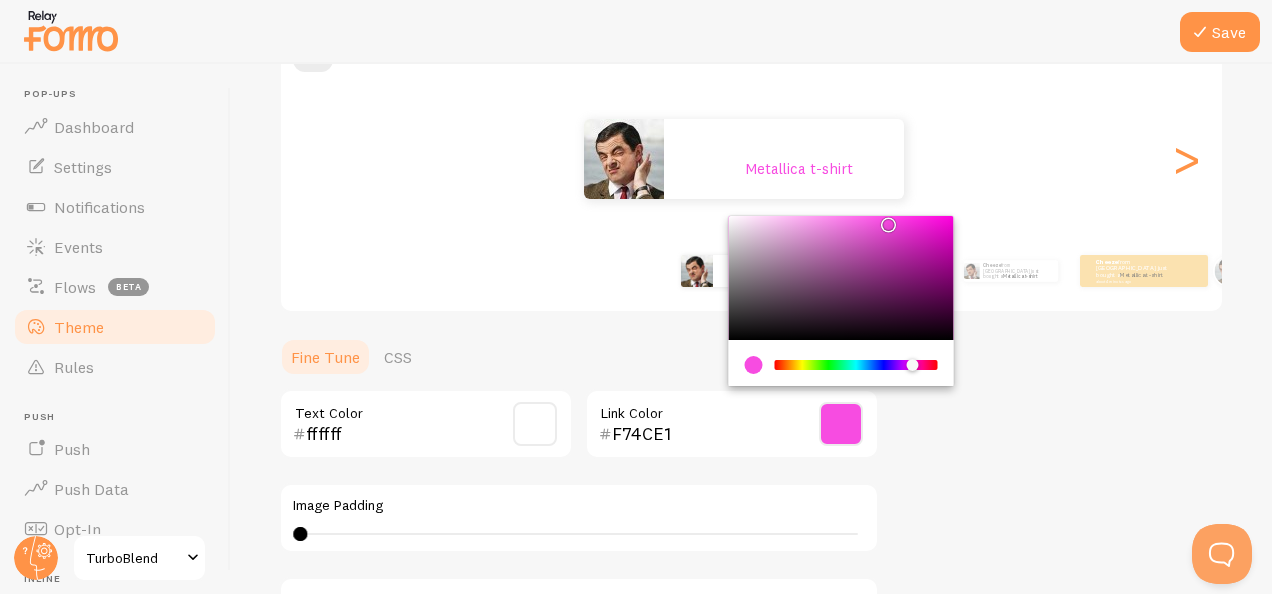 click at bounding box center (888, 225) 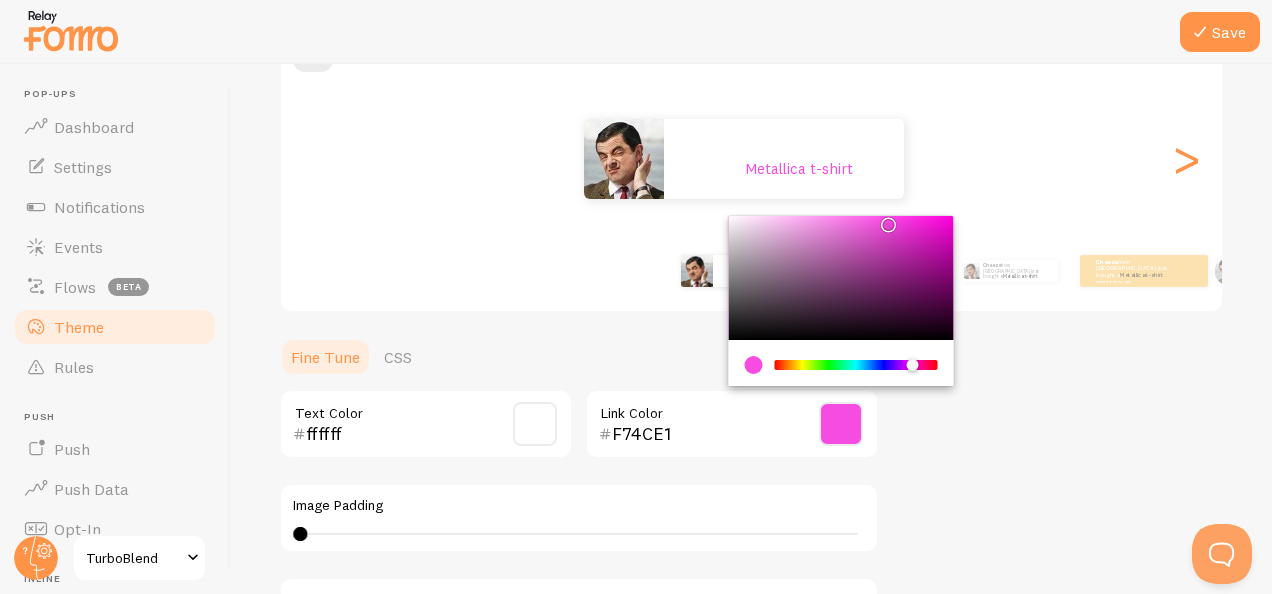 click at bounding box center [535, 424] 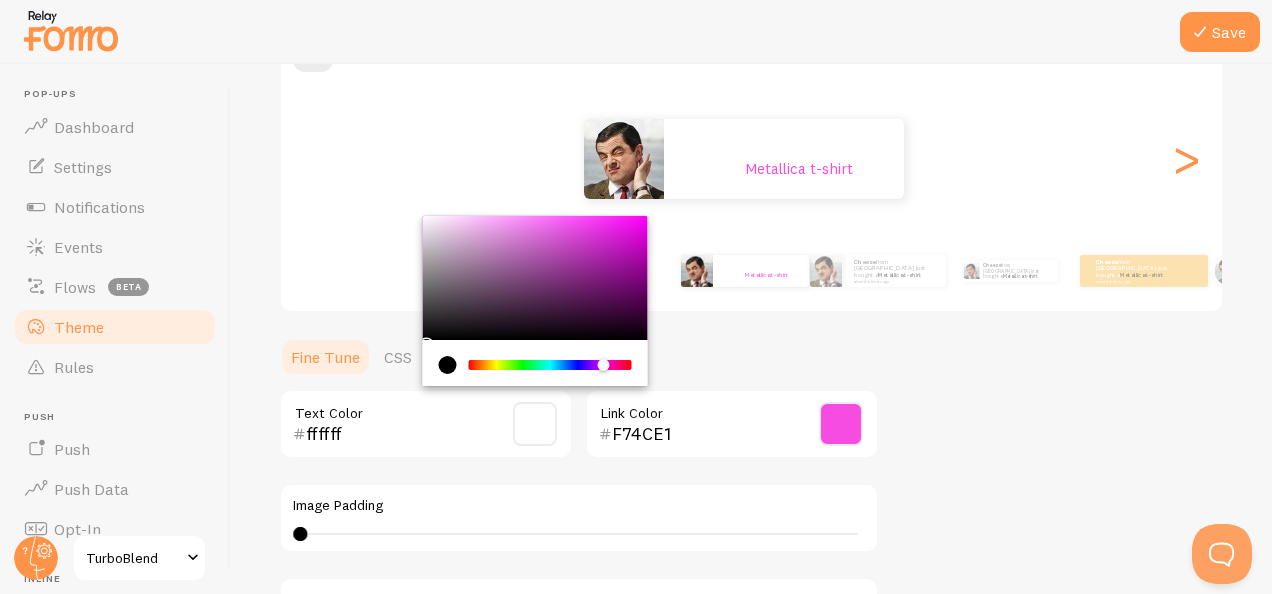 click at bounding box center (535, 278) 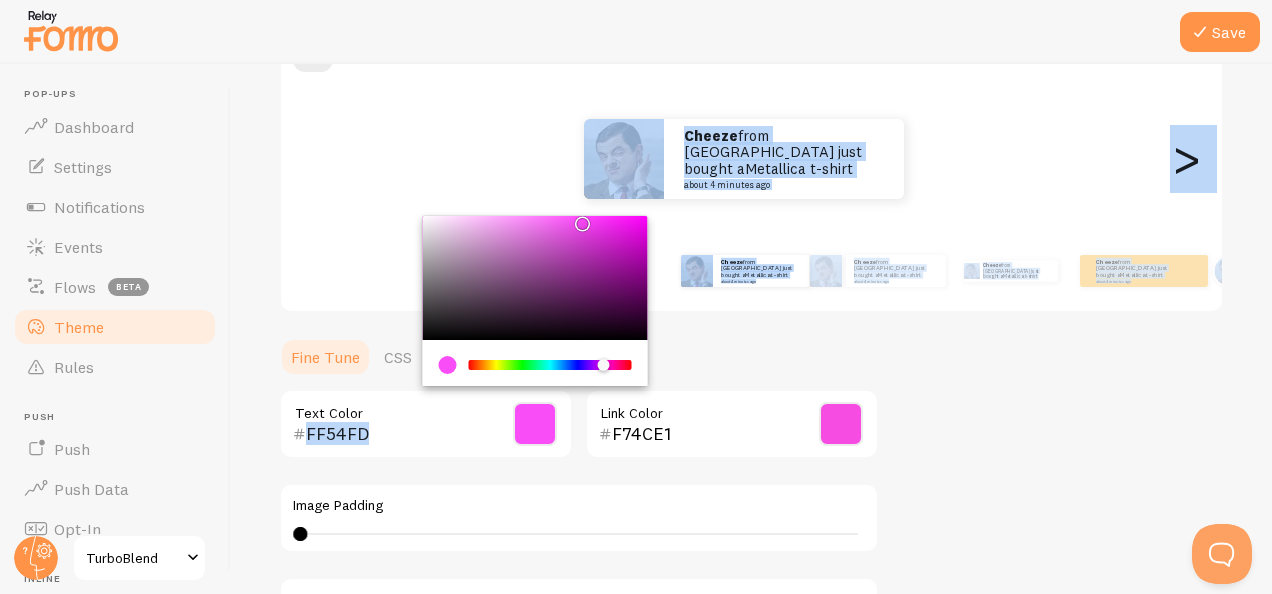 type on "FF55FD" 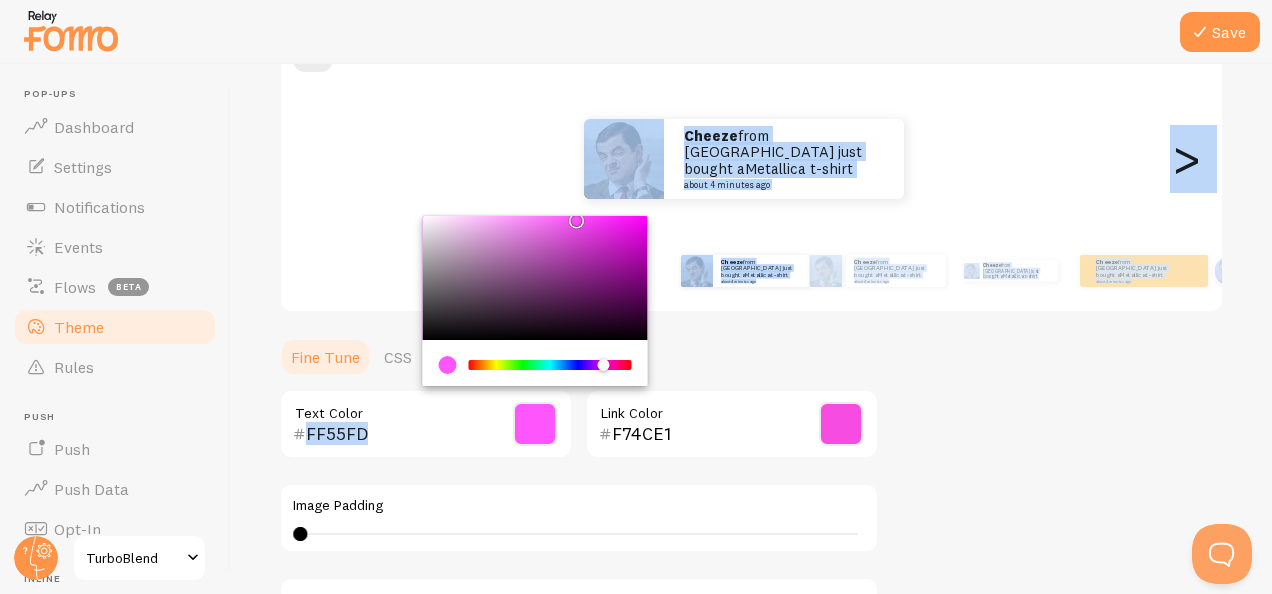 drag, startPoint x: 598, startPoint y: 280, endPoint x: 572, endPoint y: 196, distance: 87.93179 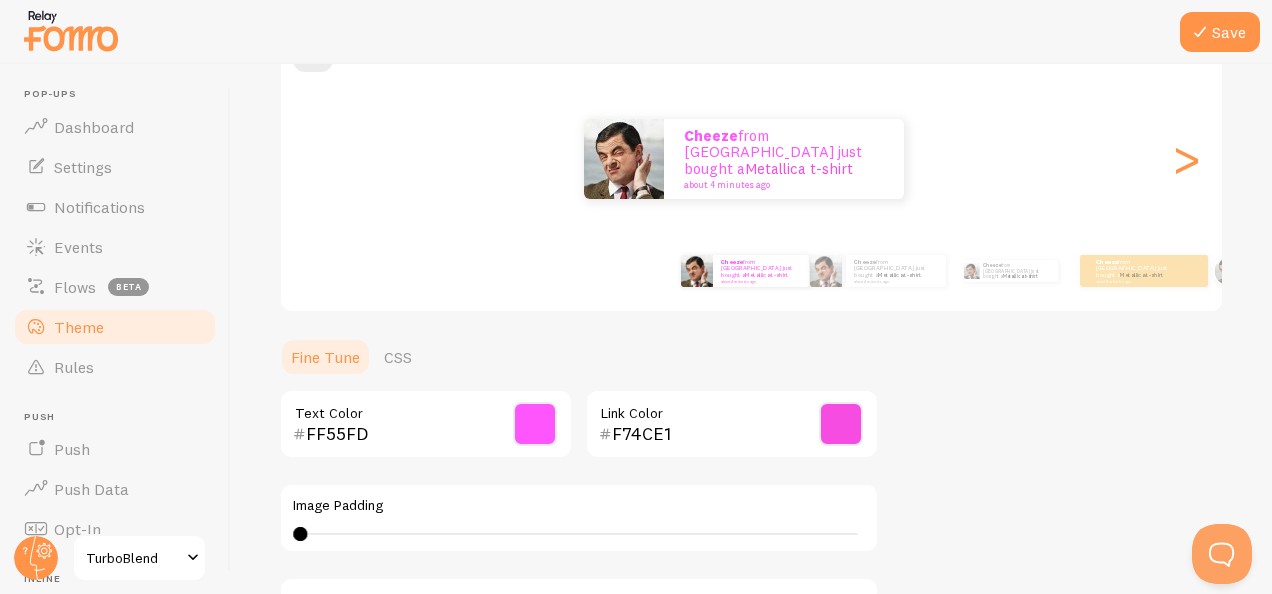 click on "Theme
Choose a theme for your notifications
Classic
Cheeze  from [GEOGRAPHIC_DATA] just bought a  Metallica t-shirt   about 4 minutes ago Cheeze  from [GEOGRAPHIC_DATA] just bought a  Metallica t-shirt   about 4 minutes ago Cheeze  from [GEOGRAPHIC_DATA] just bought a  Metallica t-shirt   about 4 minutes ago Cheeze  from [GEOGRAPHIC_DATA] just bought a  Metallica t-shirt   about 4 minutes ago Cheeze  from [GEOGRAPHIC_DATA] just bought a  Metallica t-shirt   about 4 minutes ago Cheeze  from [GEOGRAPHIC_DATA] just bought a  Metallica t-shirt   about 4 minutes ago Cheeze  from [GEOGRAPHIC_DATA] just bought a  Metallica t-shirt   about 4 minutes ago Cheeze  from [GEOGRAPHIC_DATA] just bought a  Metallica t-shirt   about 4 minutes ago Cheeze  from [GEOGRAPHIC_DATA] just bought a  Metallica t-shirt   about 4 minutes ago Cheeze  from [GEOGRAPHIC_DATA] just bought a  Metallica t-shirt   about 4 minutes ago Cheeze  from [GEOGRAPHIC_DATA] just bought a  Metallica t-shirt   about 4 minutes ago Cheeze Metallica t-shirt" at bounding box center (751, 374) 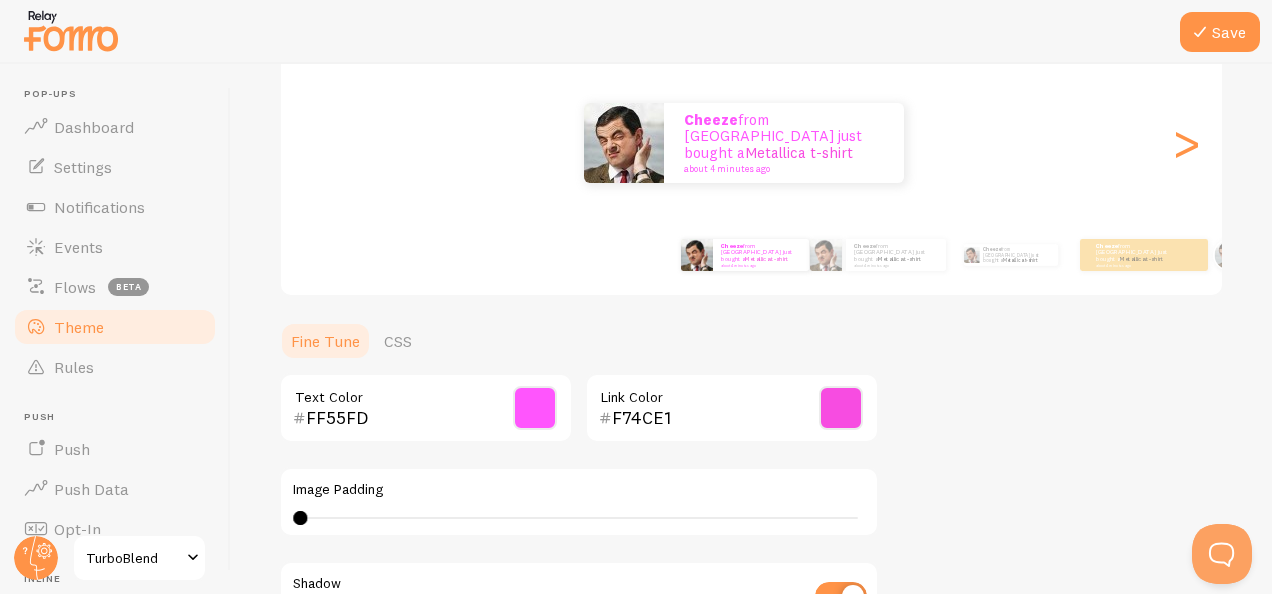 scroll, scrollTop: 230, scrollLeft: 0, axis: vertical 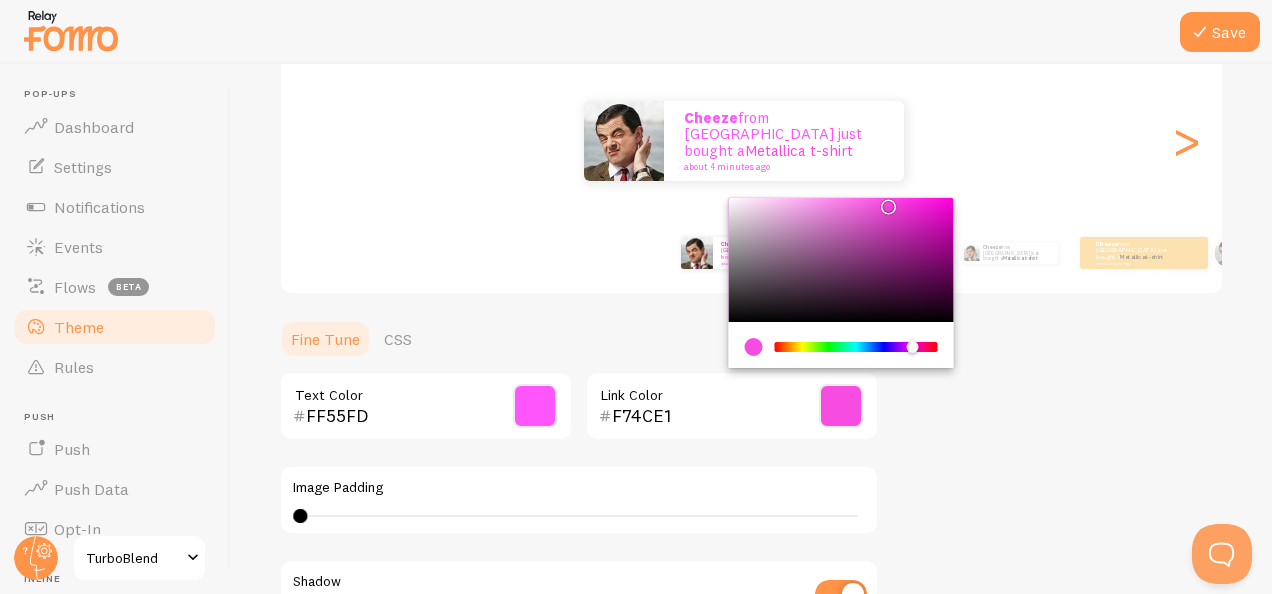 drag, startPoint x: 670, startPoint y: 418, endPoint x: 600, endPoint y: 415, distance: 70.064255 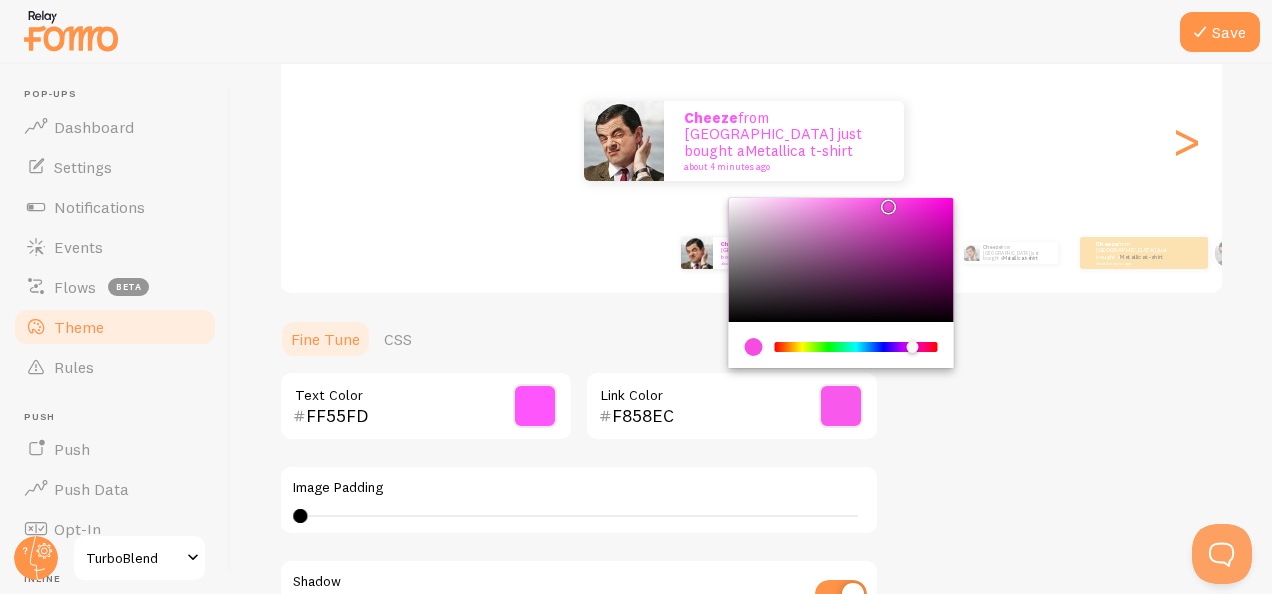 type on "F858EC" 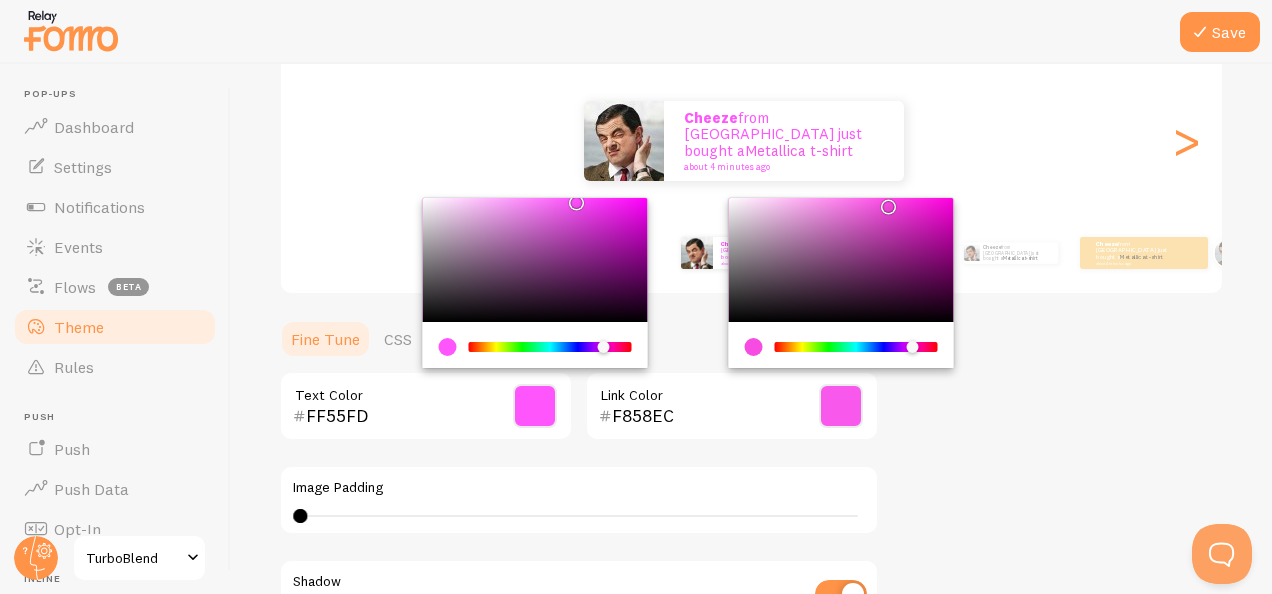 drag, startPoint x: 421, startPoint y: 424, endPoint x: 277, endPoint y: 416, distance: 144.22205 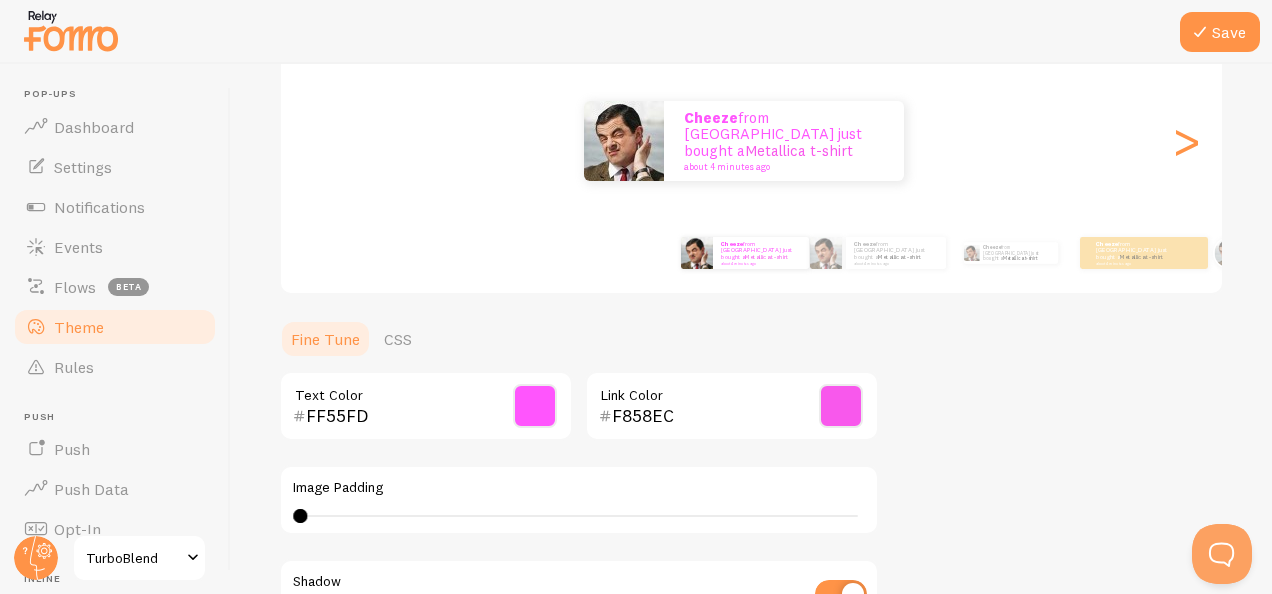 paste on "858EC" 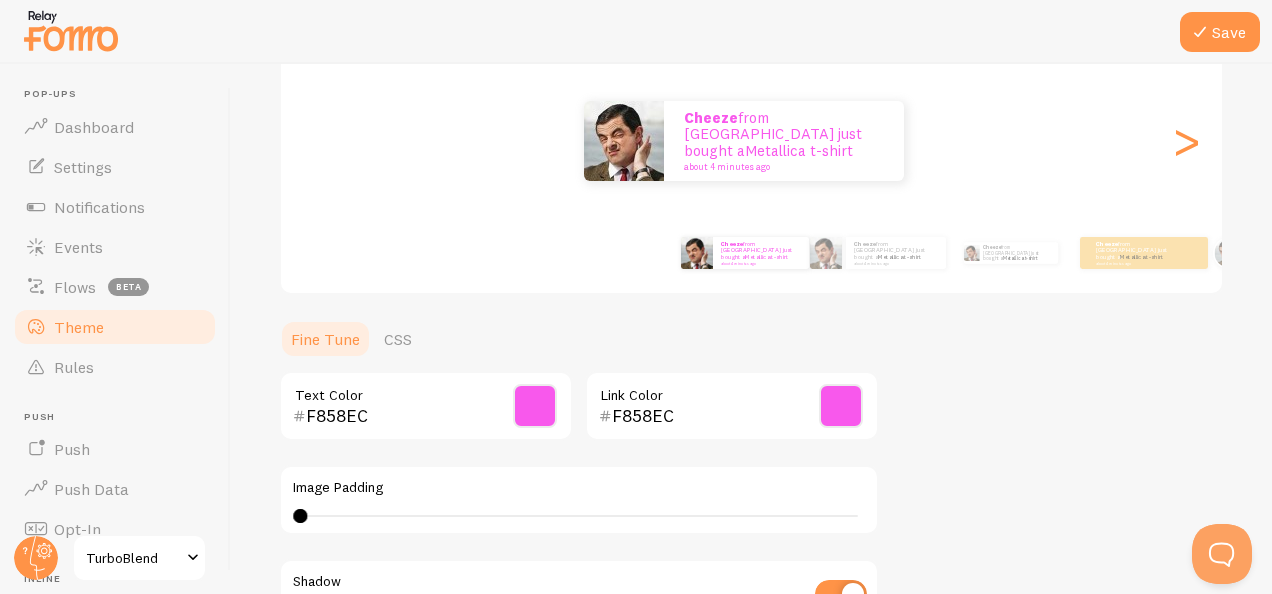 type on "F858EC" 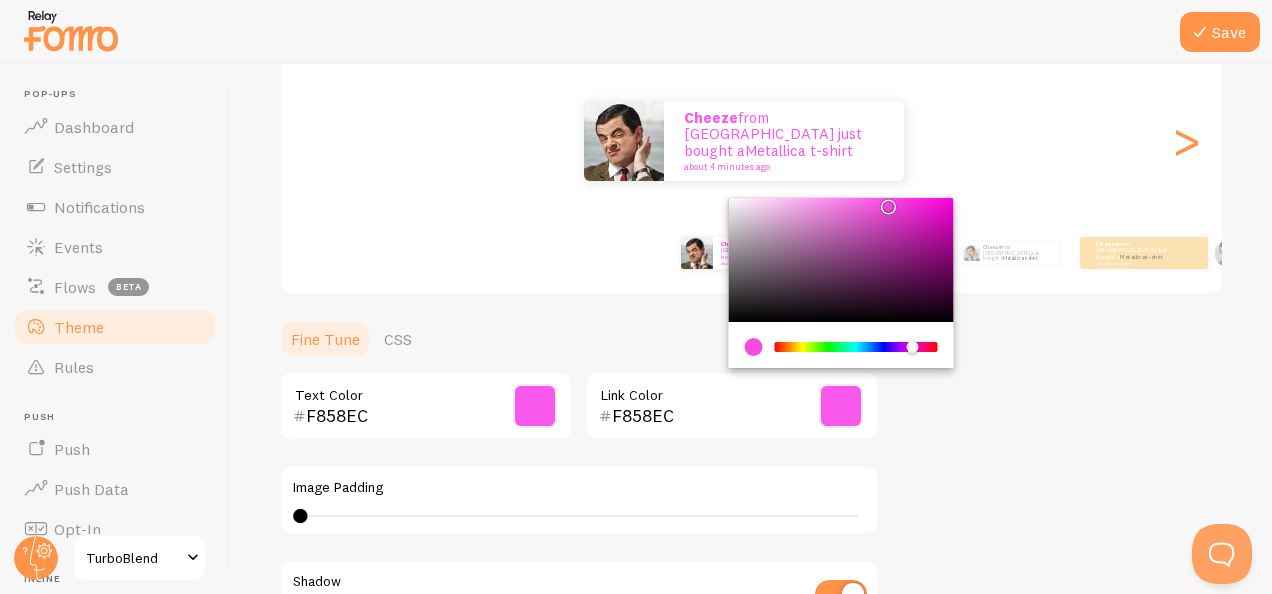 drag, startPoint x: 681, startPoint y: 410, endPoint x: 614, endPoint y: 414, distance: 67.11929 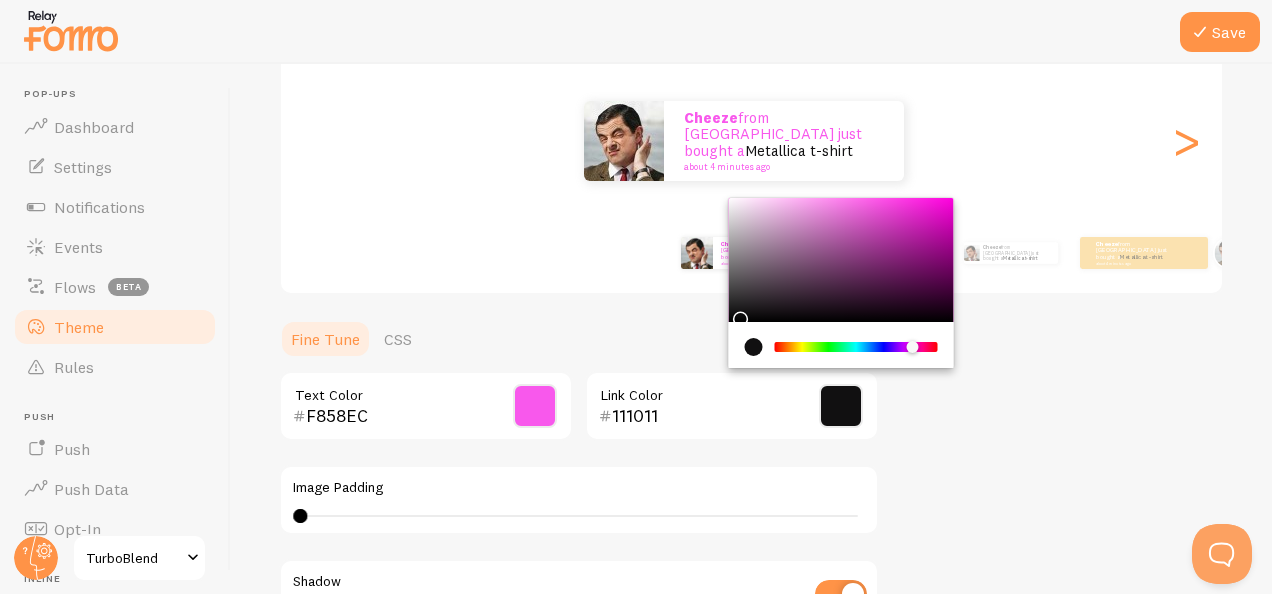 click at bounding box center (740, 319) 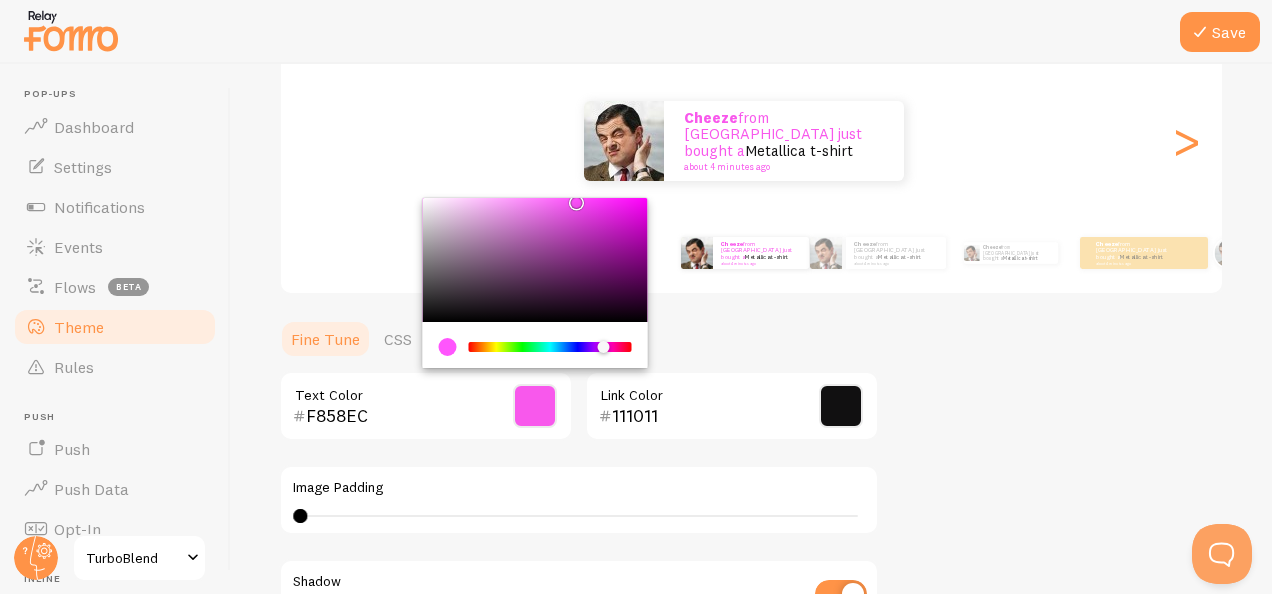 click at bounding box center [535, 260] 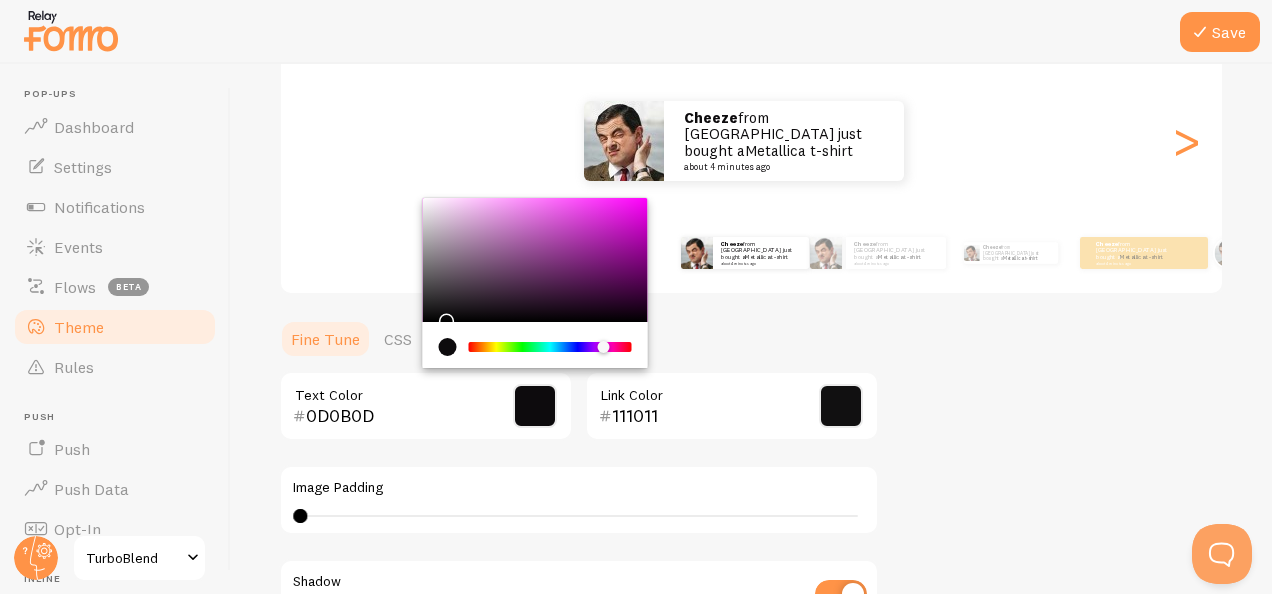 click at bounding box center [535, 260] 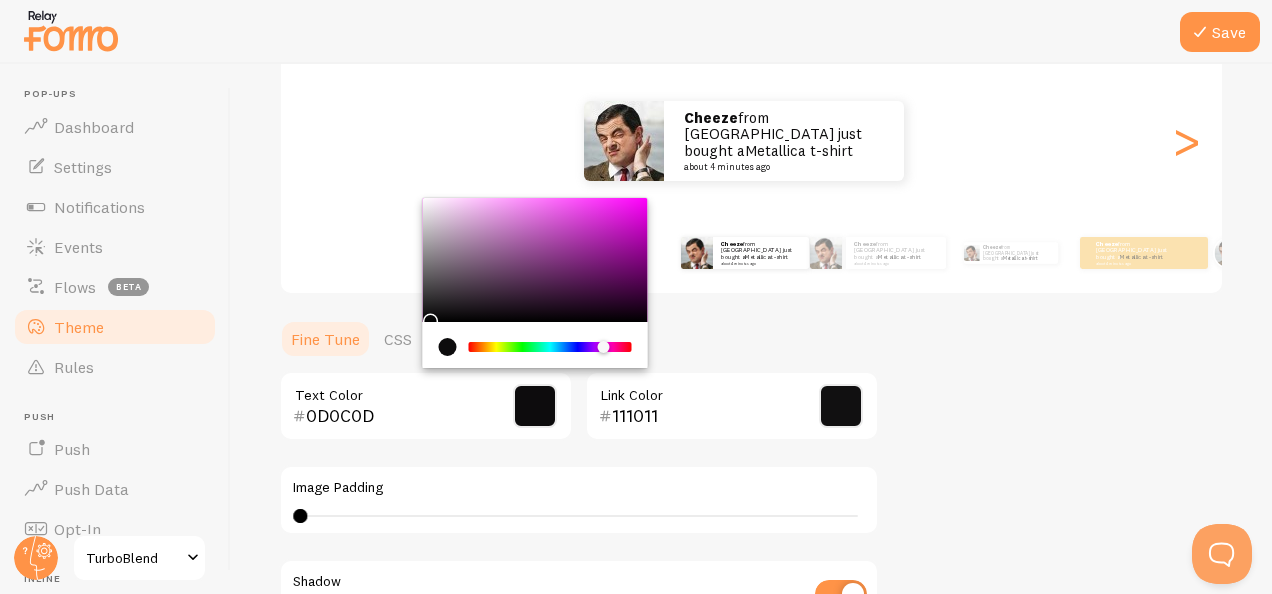 click on "0D0C0D" at bounding box center [397, 416] 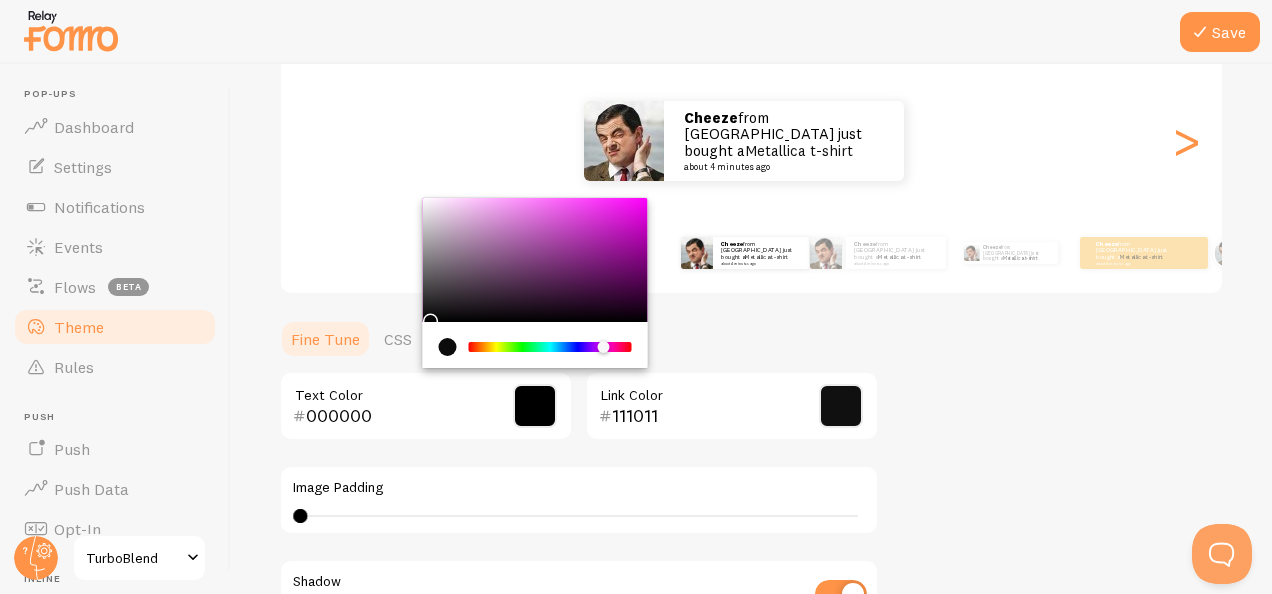 type on "000000" 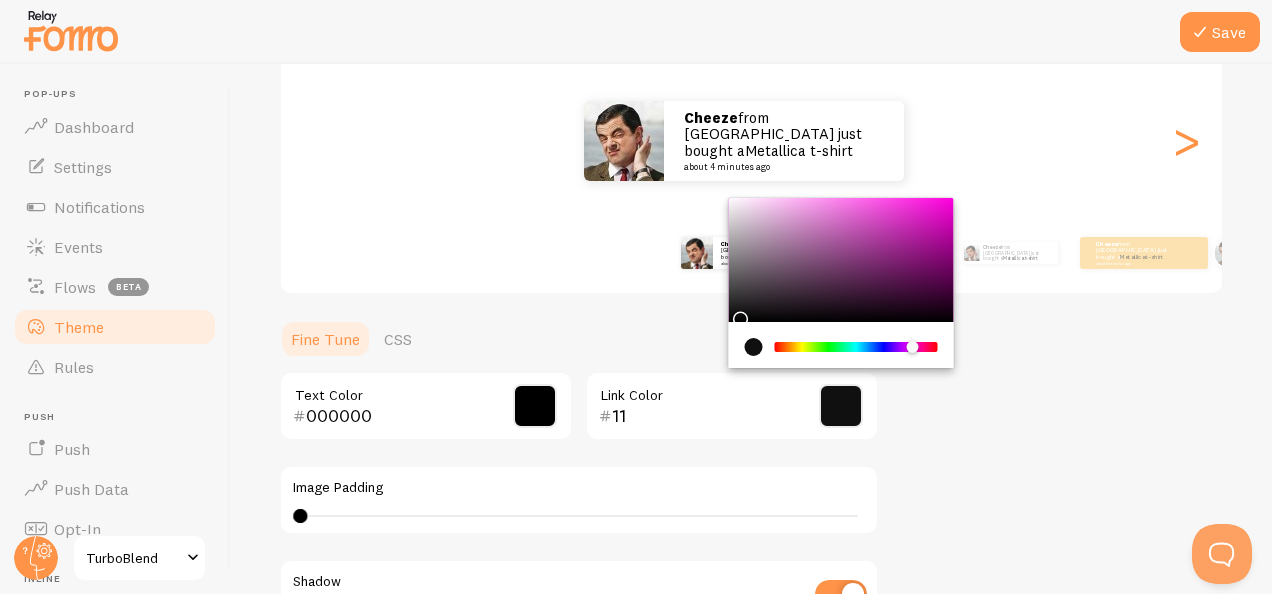 type on "1" 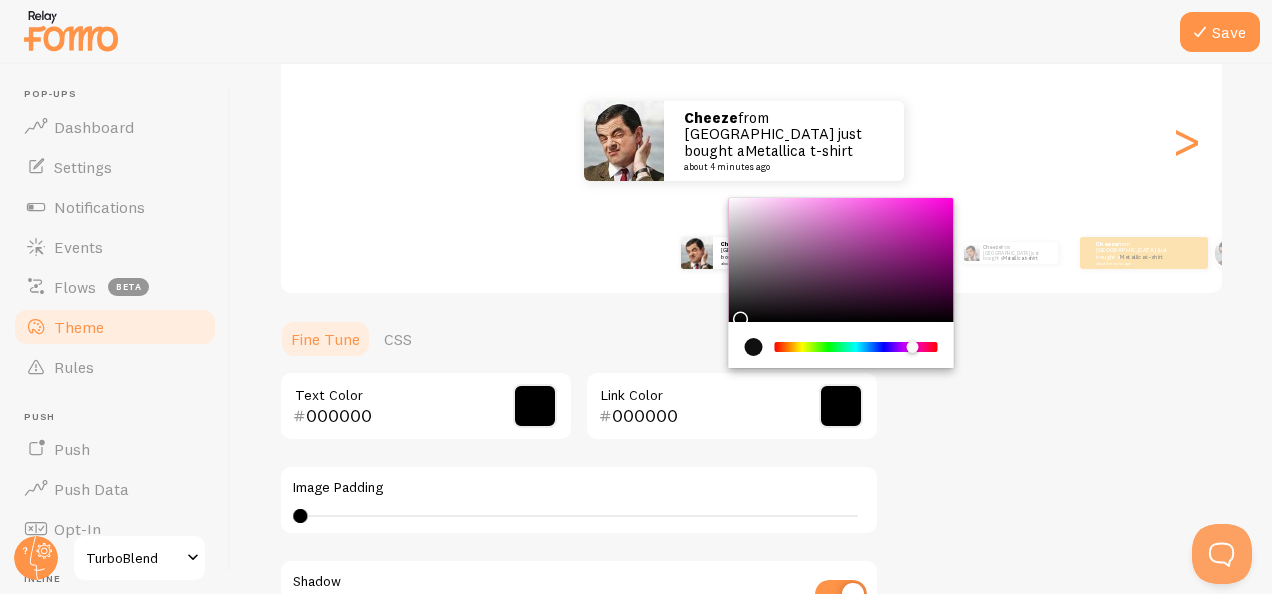 type on "000000" 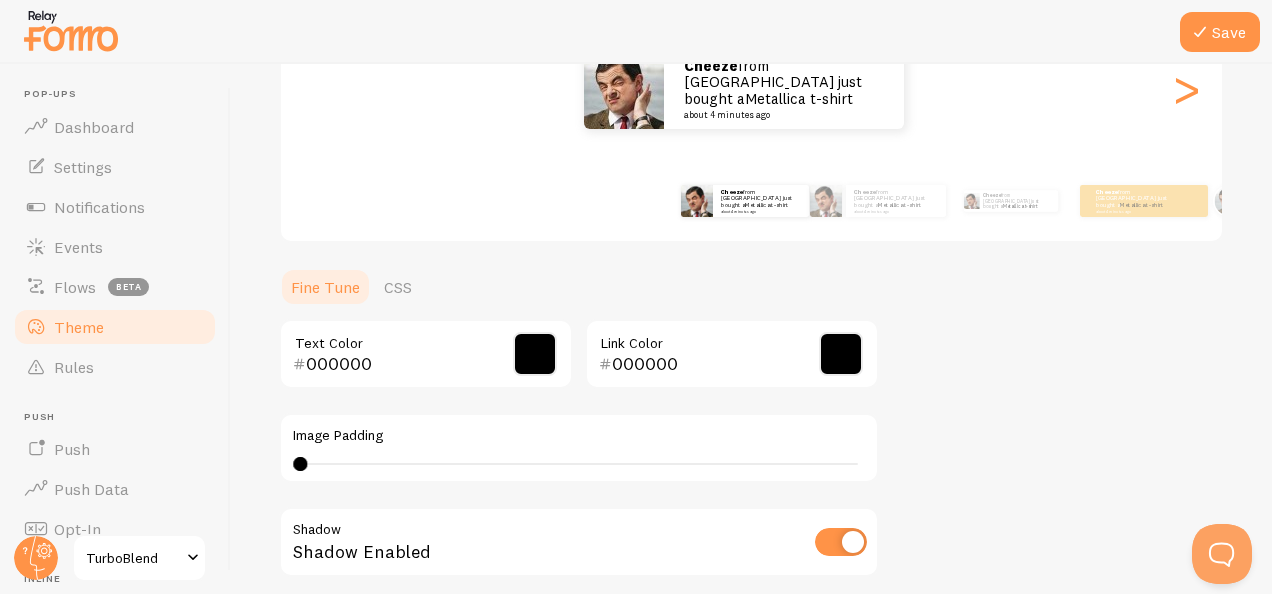 scroll, scrollTop: 184, scrollLeft: 0, axis: vertical 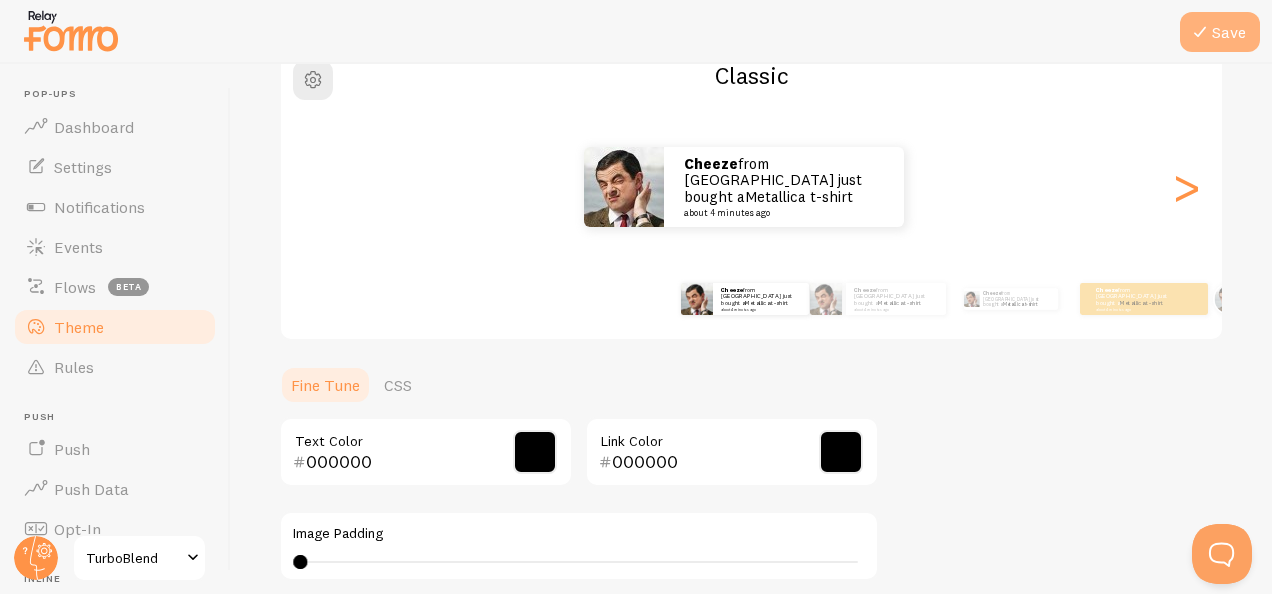 click on "Save" at bounding box center [1220, 32] 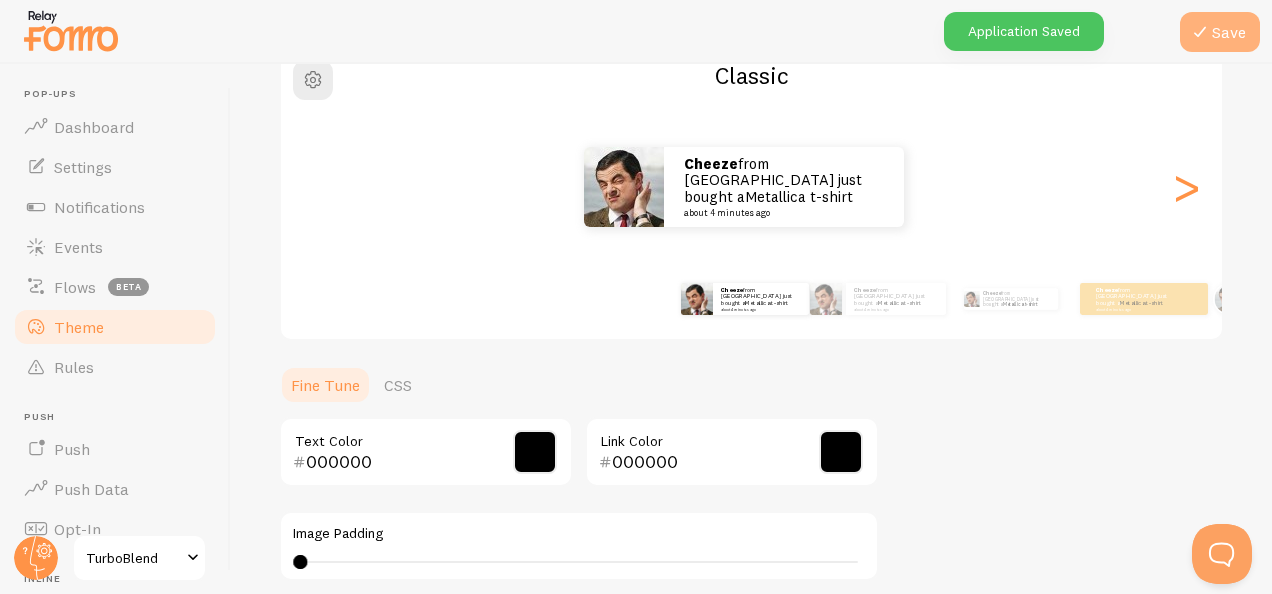 click on "Save" at bounding box center [1220, 32] 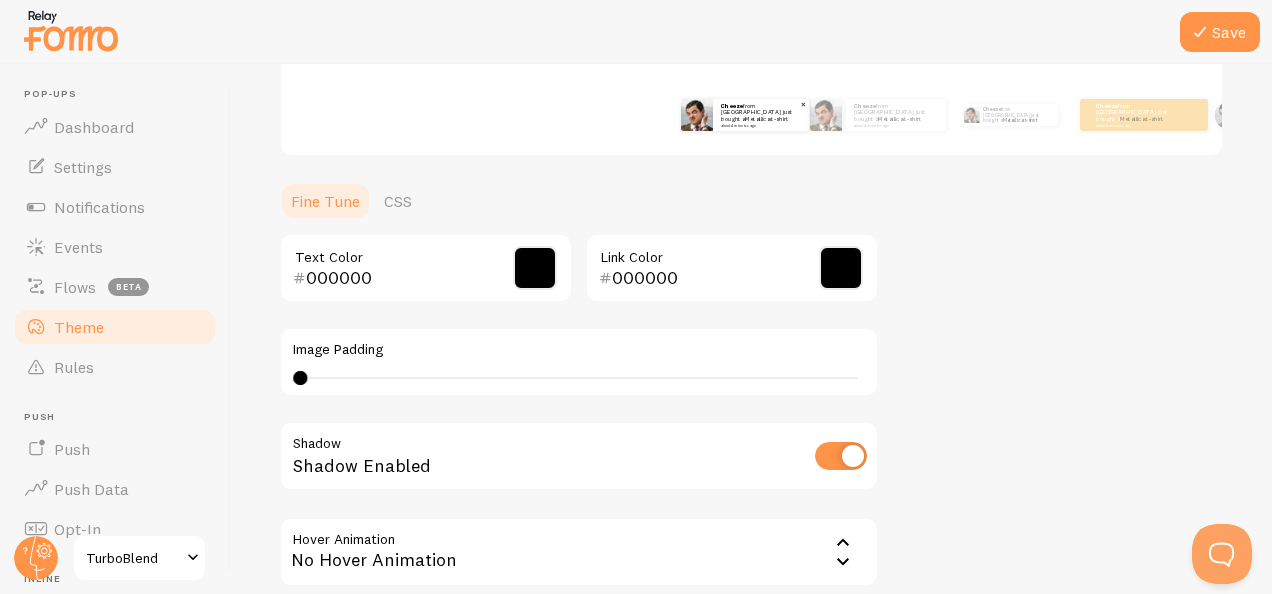 scroll, scrollTop: 368, scrollLeft: 0, axis: vertical 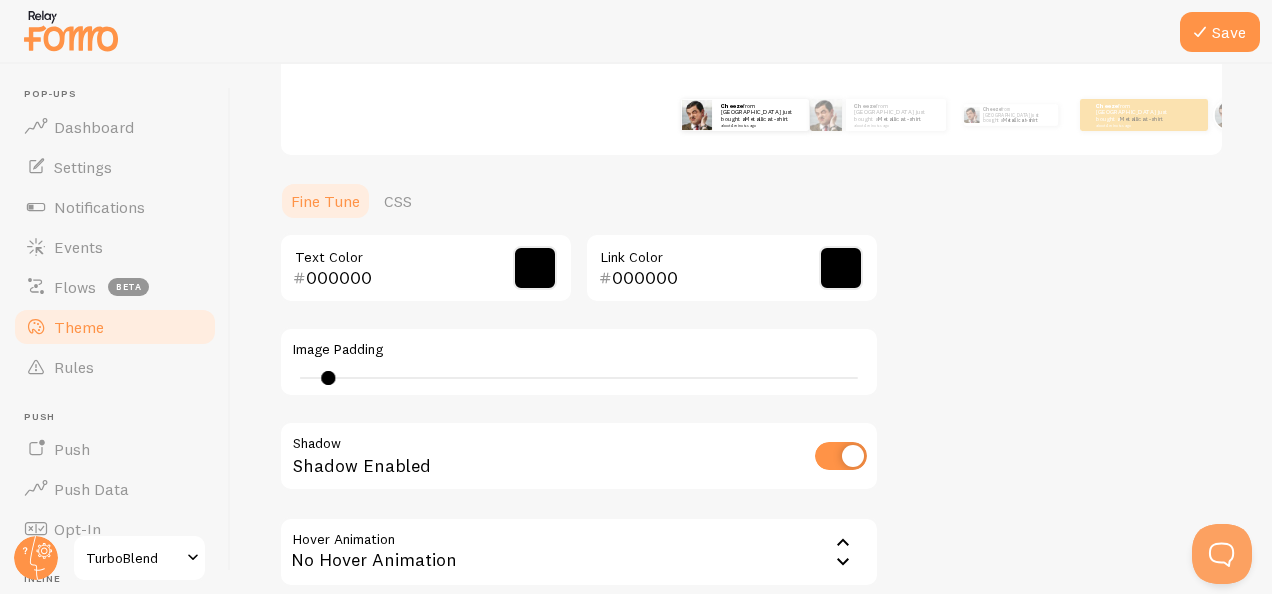 drag, startPoint x: 305, startPoint y: 378, endPoint x: 332, endPoint y: 377, distance: 27.018513 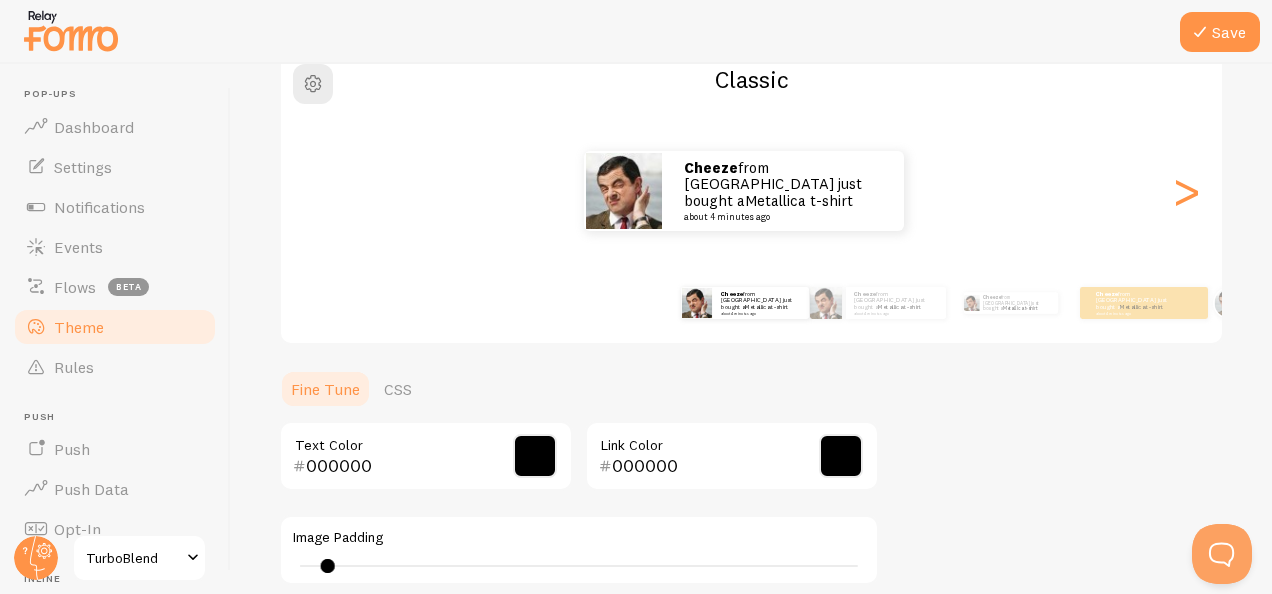 scroll, scrollTop: 182, scrollLeft: 0, axis: vertical 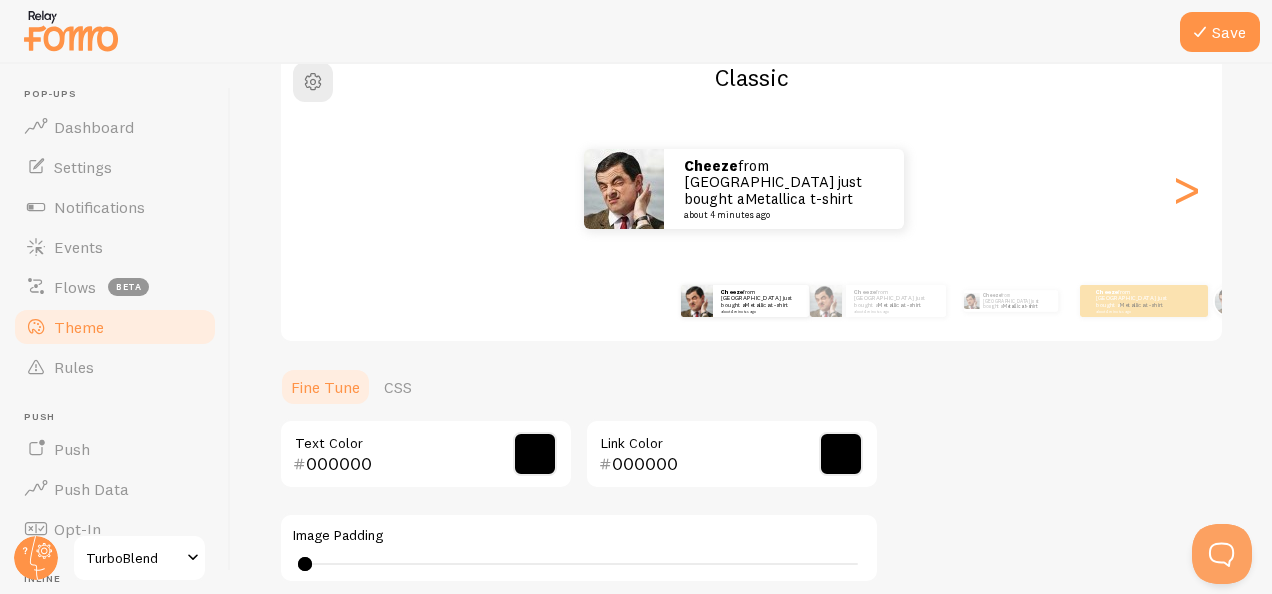type on "0" 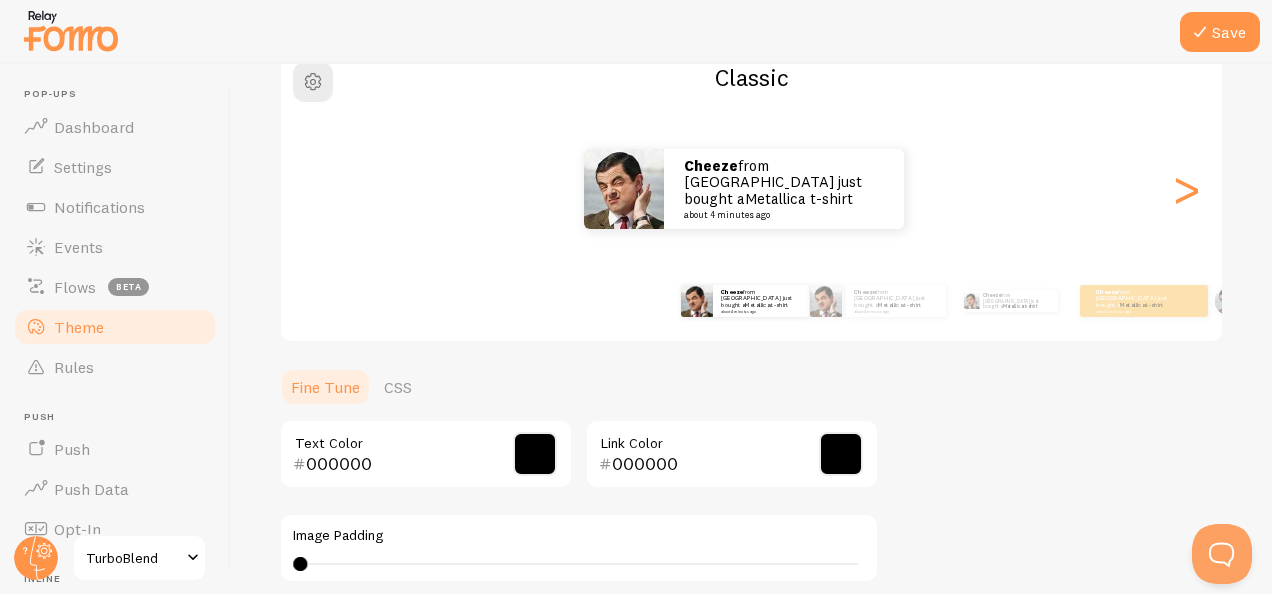 drag, startPoint x: 322, startPoint y: 561, endPoint x: 290, endPoint y: 550, distance: 33.83785 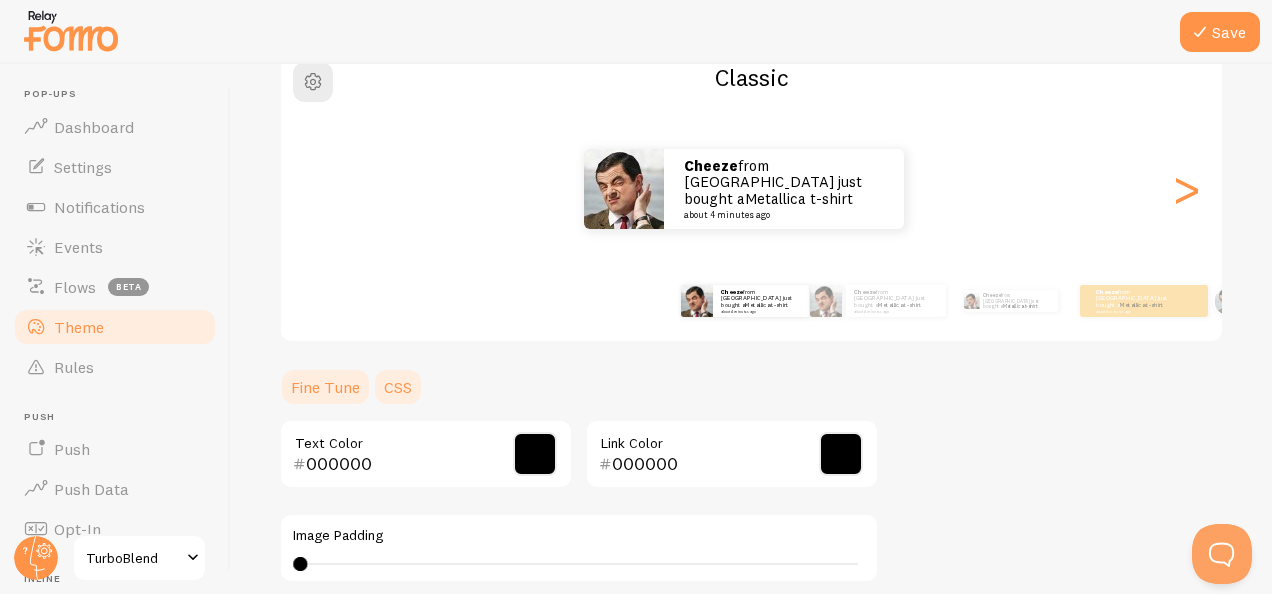 click on "CSS" at bounding box center [398, 387] 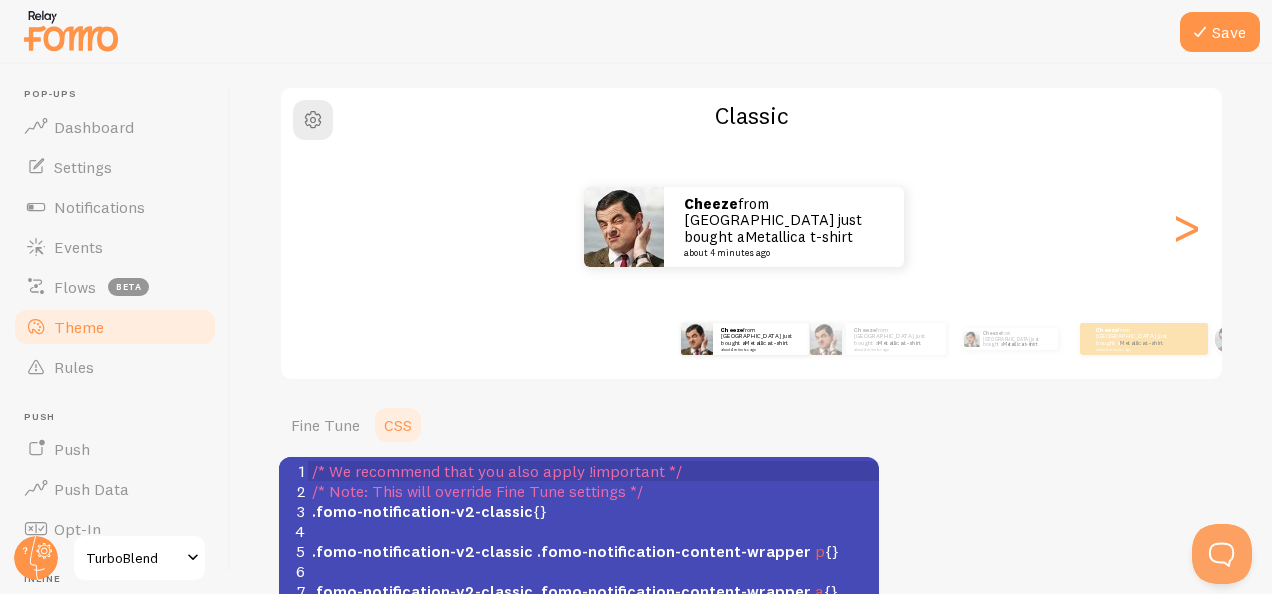 scroll, scrollTop: 142, scrollLeft: 0, axis: vertical 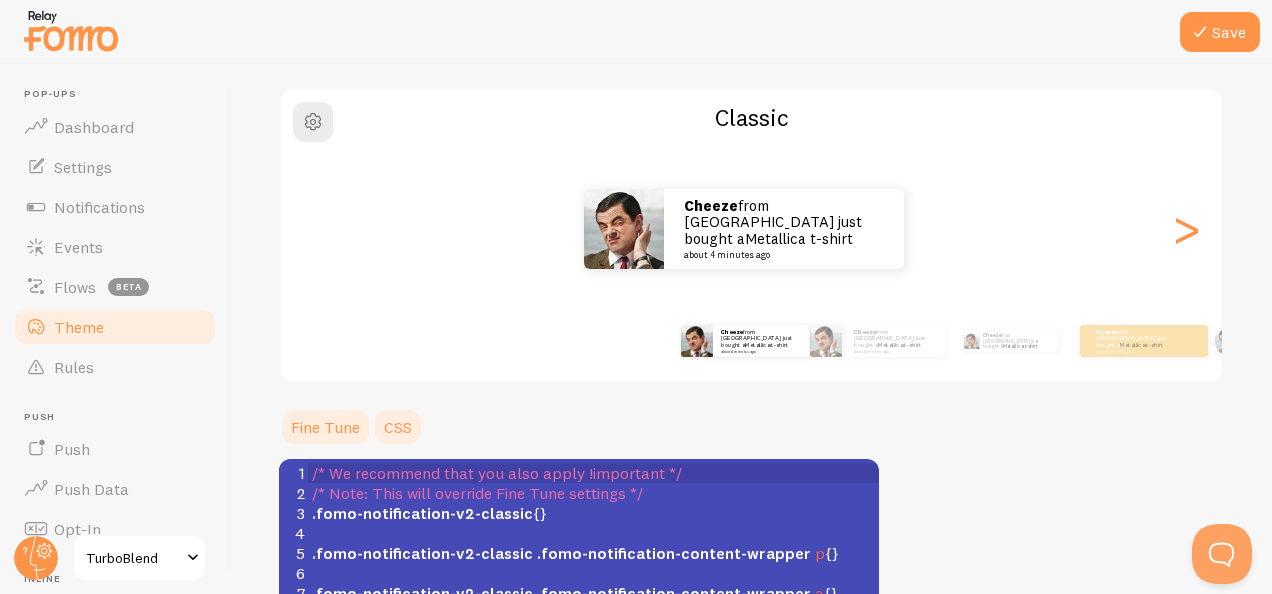 click on "Fine Tune" at bounding box center (325, 427) 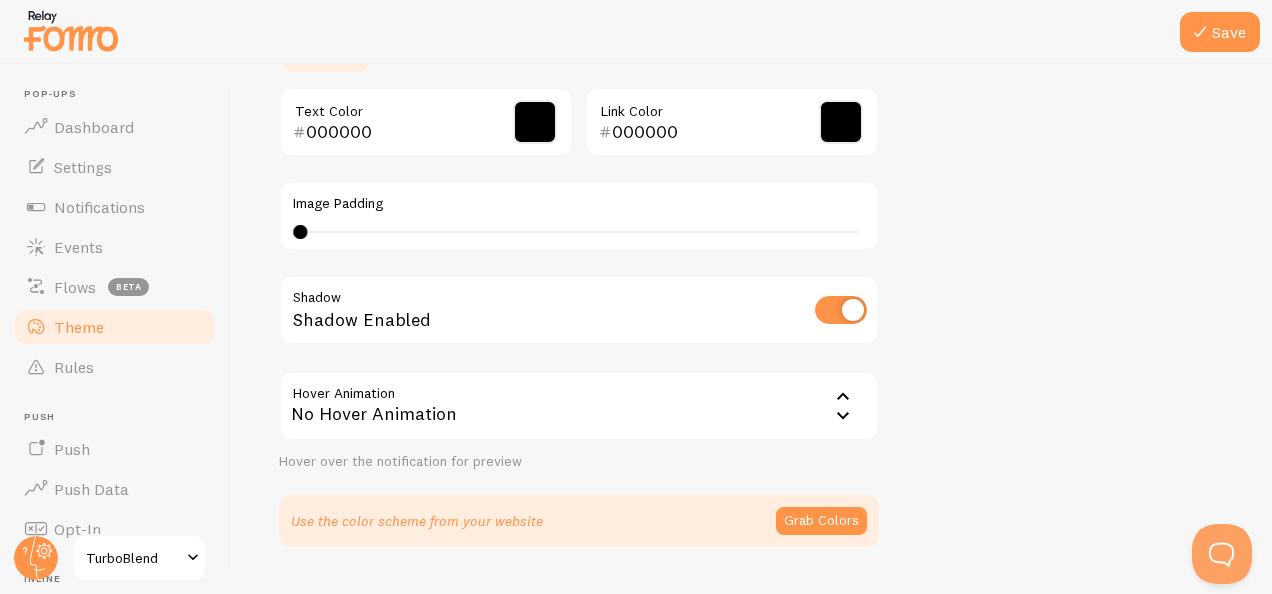scroll, scrollTop: 512, scrollLeft: 0, axis: vertical 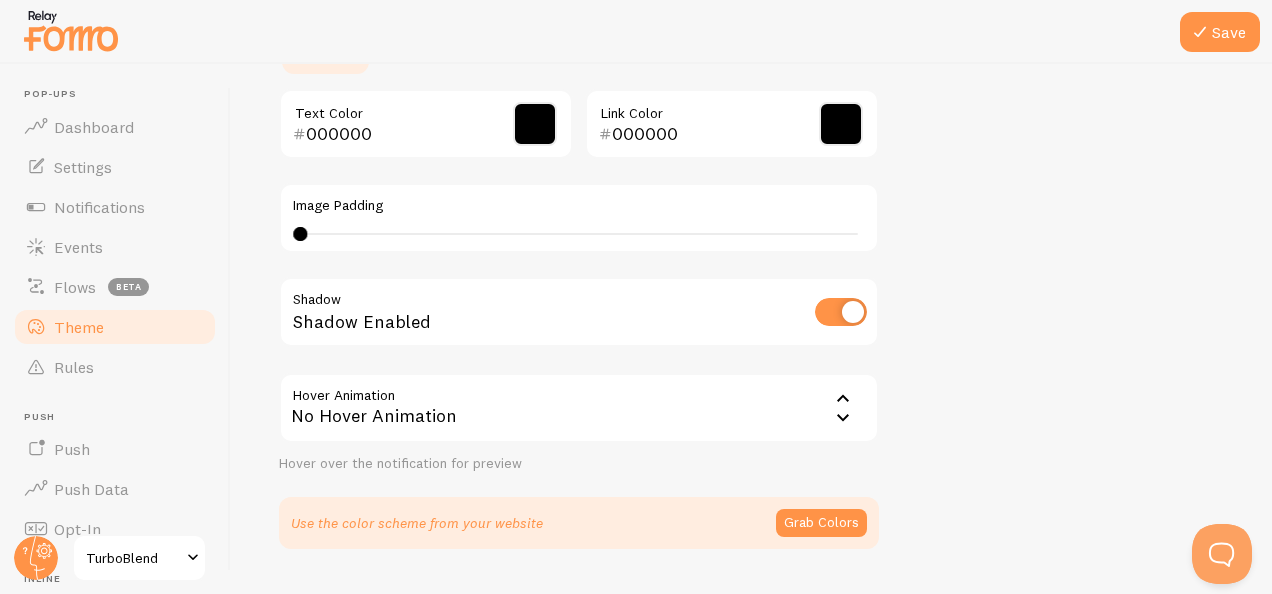 click 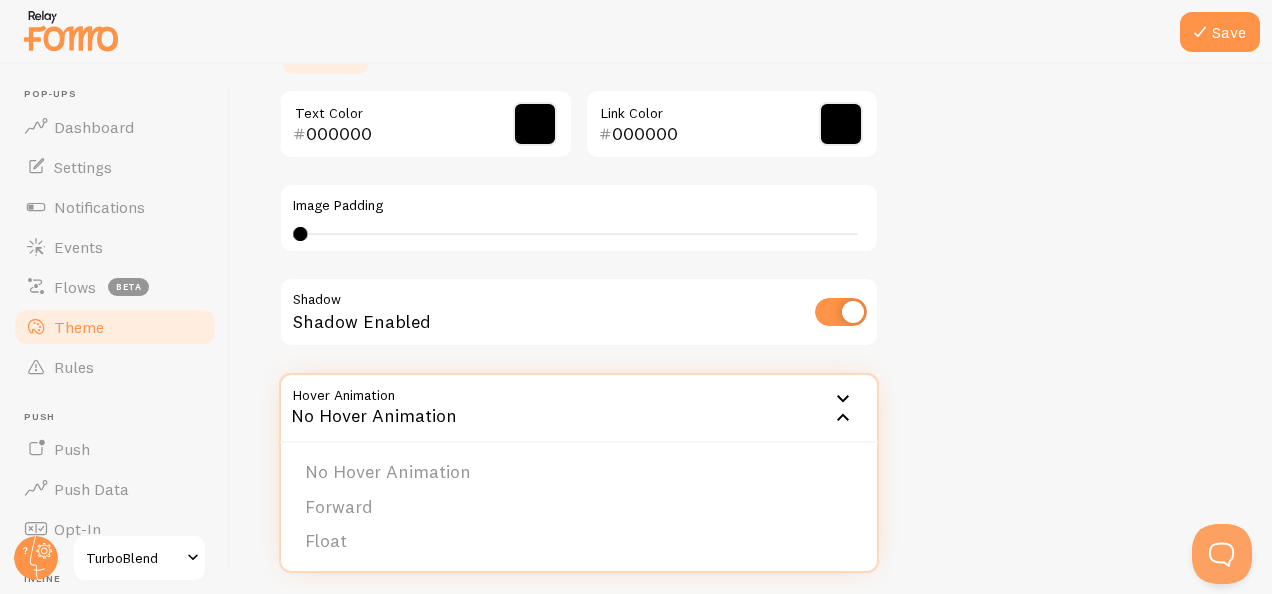 click on "Theme
Choose a theme for your notifications
Classic
Cheeze  from [GEOGRAPHIC_DATA] just bought a  Metallica t-shirt   about 4 minutes ago Cheeze  from [GEOGRAPHIC_DATA] just bought a  Metallica t-shirt   about 4 minutes ago Cheeze  from [GEOGRAPHIC_DATA] just bought a  Metallica t-shirt   about 4 minutes ago Cheeze  from [GEOGRAPHIC_DATA] just bought a  Metallica t-shirt   about 4 minutes ago Cheeze  from [GEOGRAPHIC_DATA] just bought a  Metallica t-shirt   about 4 minutes ago Cheeze  from [GEOGRAPHIC_DATA] just bought a  Metallica t-shirt   about 4 minutes ago Cheeze  from [GEOGRAPHIC_DATA] just bought a  Metallica t-shirt   about 4 minutes ago Cheeze  from [GEOGRAPHIC_DATA] just bought a  Metallica t-shirt   about 4 minutes ago Cheeze  from [GEOGRAPHIC_DATA] just bought a  Metallica t-shirt   about 4 minutes ago Cheeze  from [GEOGRAPHIC_DATA] just bought a  Metallica t-shirt   about 4 minutes ago Cheeze  from [GEOGRAPHIC_DATA] just bought a  Metallica t-shirt   about 4 minutes ago Cheeze Metallica t-shirt" at bounding box center (751, 74) 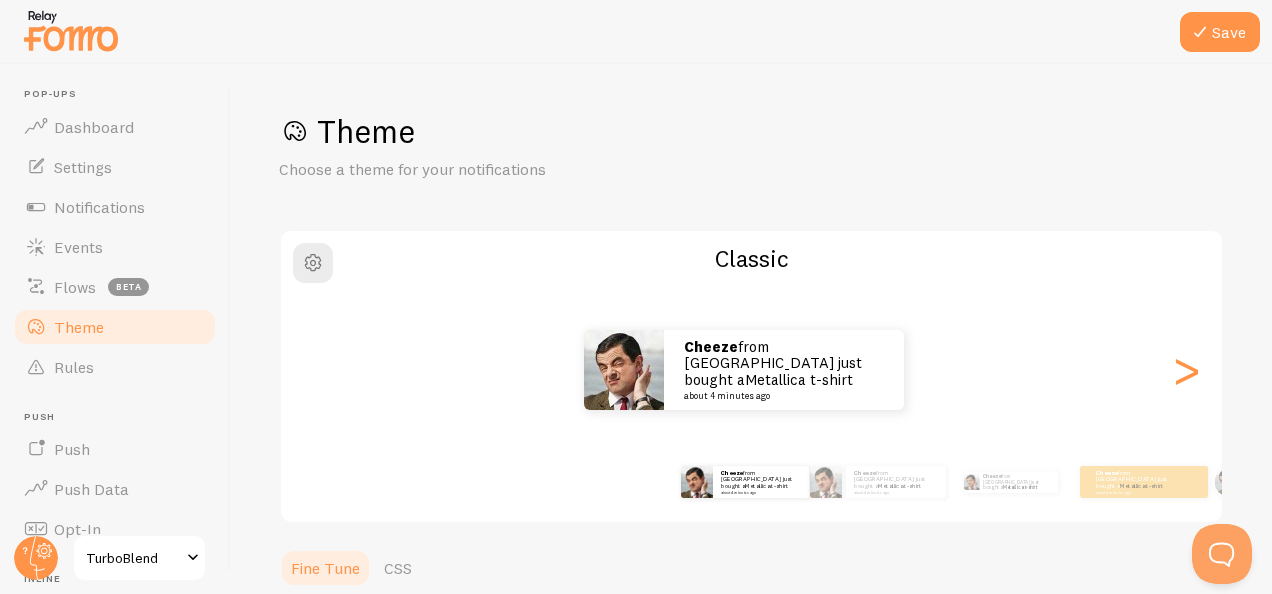 scroll, scrollTop: 22, scrollLeft: 0, axis: vertical 